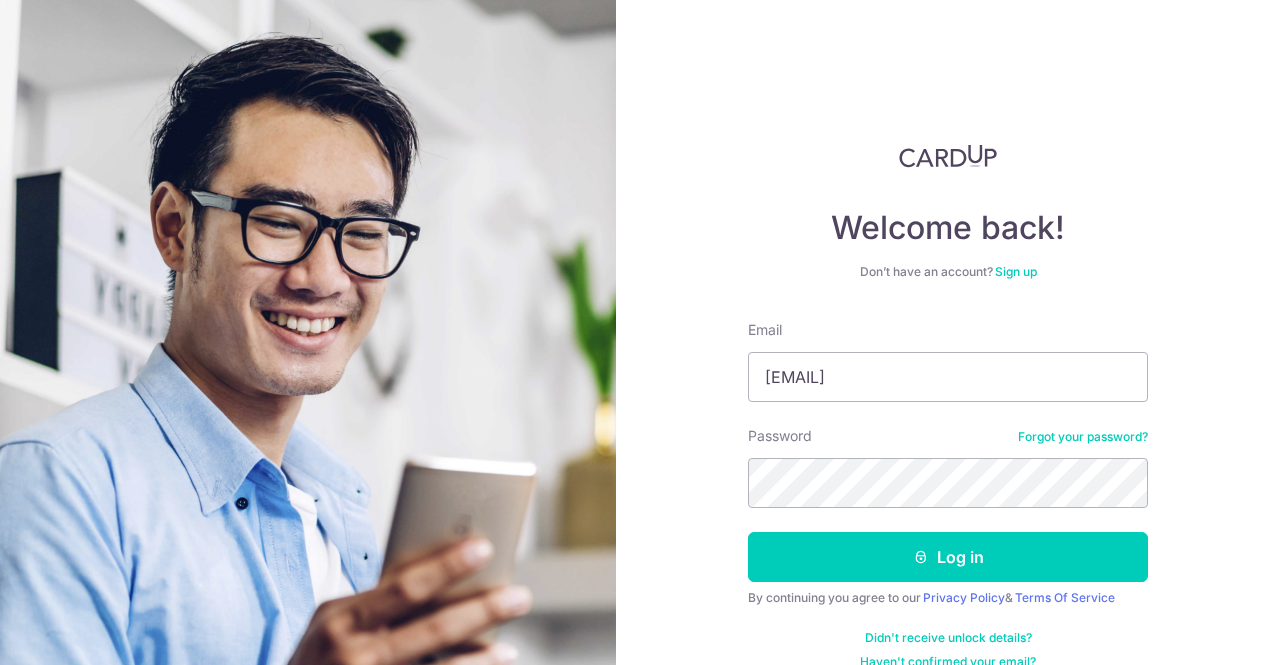 scroll, scrollTop: 0, scrollLeft: 0, axis: both 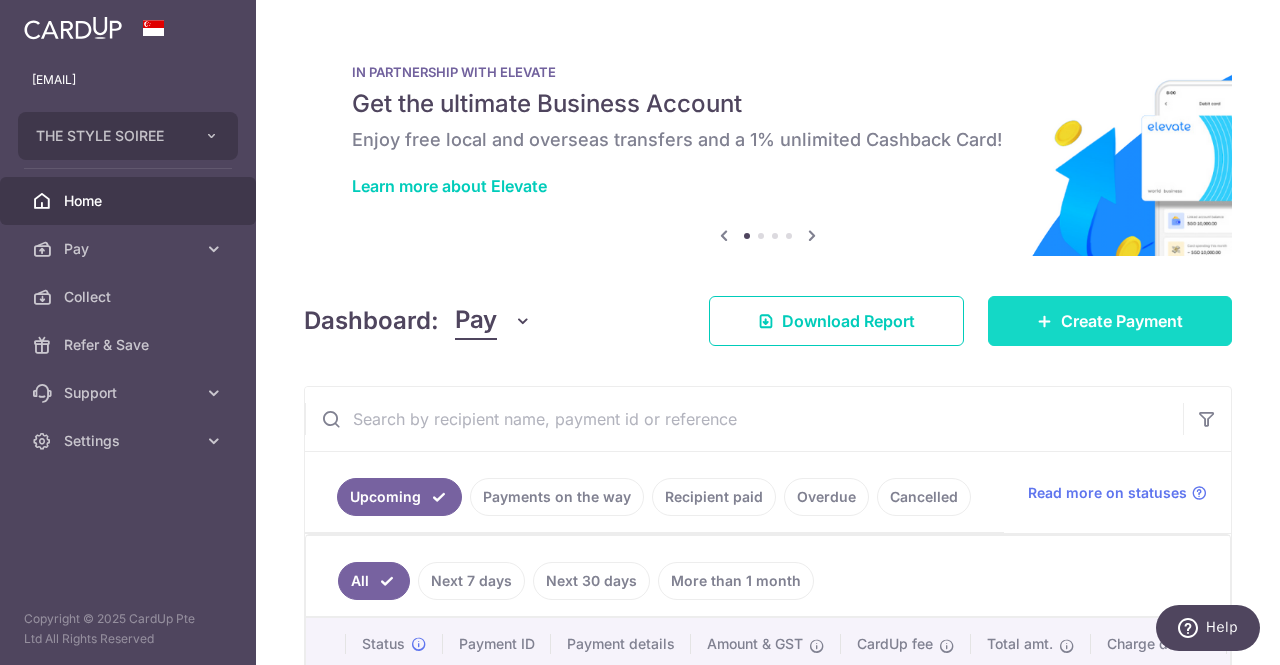 click at bounding box center (1045, 321) 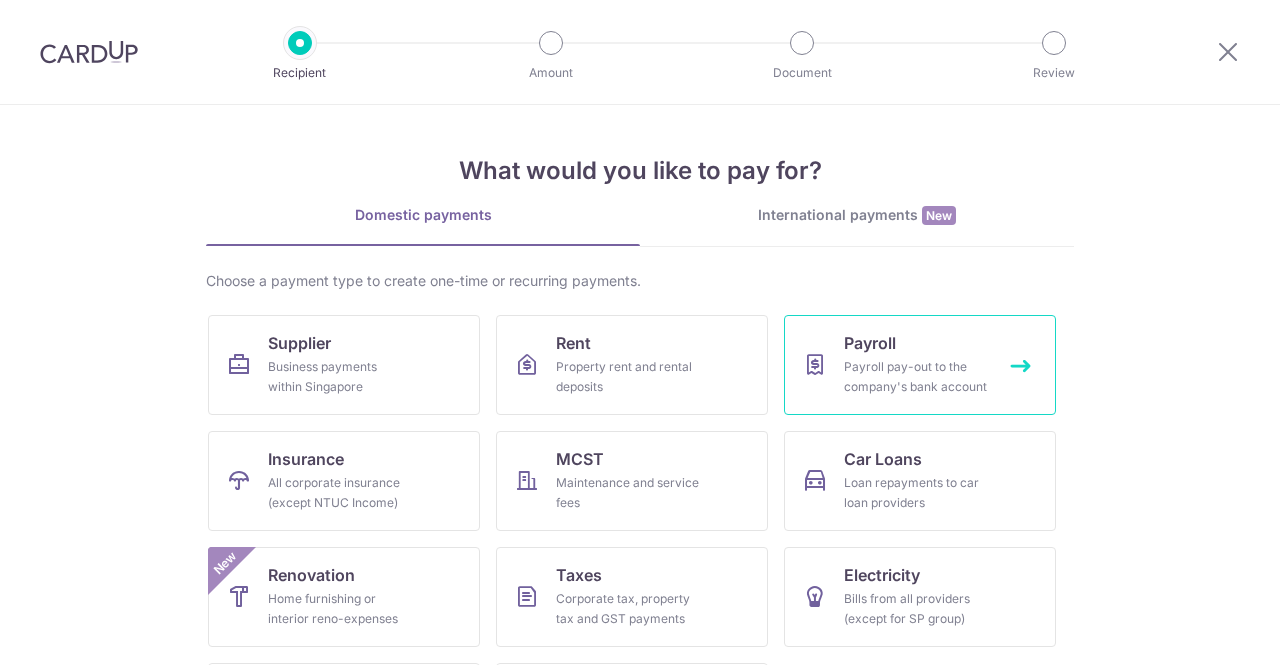 scroll, scrollTop: 0, scrollLeft: 0, axis: both 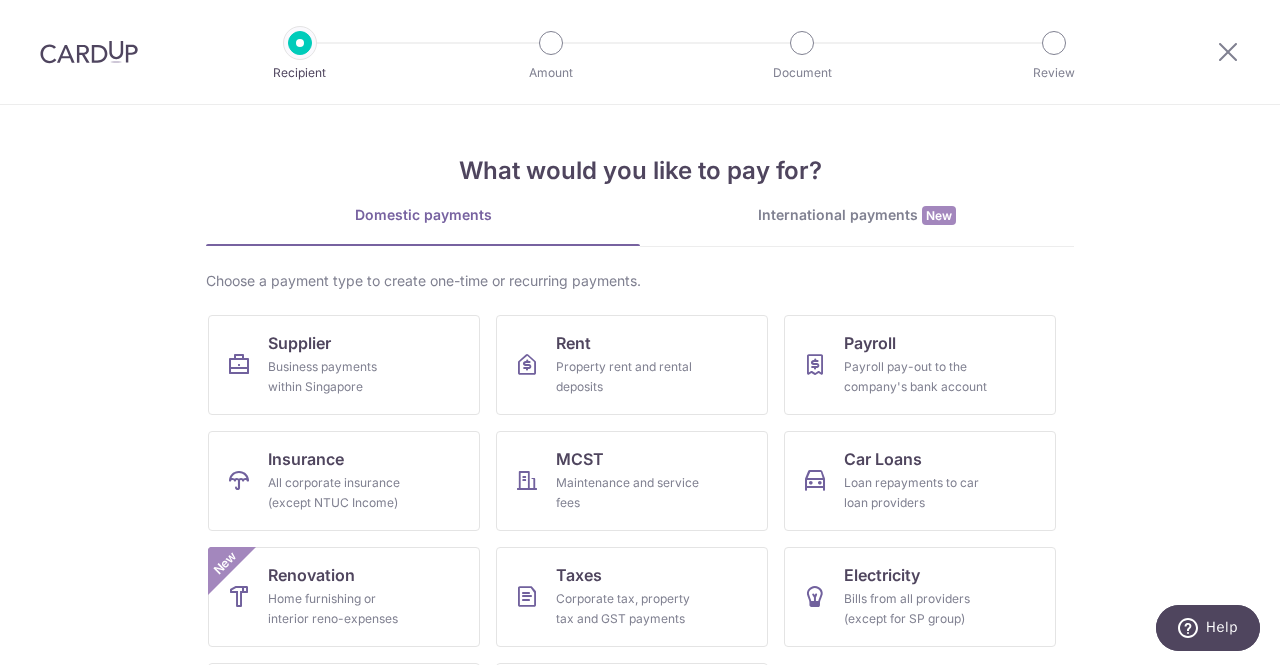 click on "International payments
New" at bounding box center (857, 225) 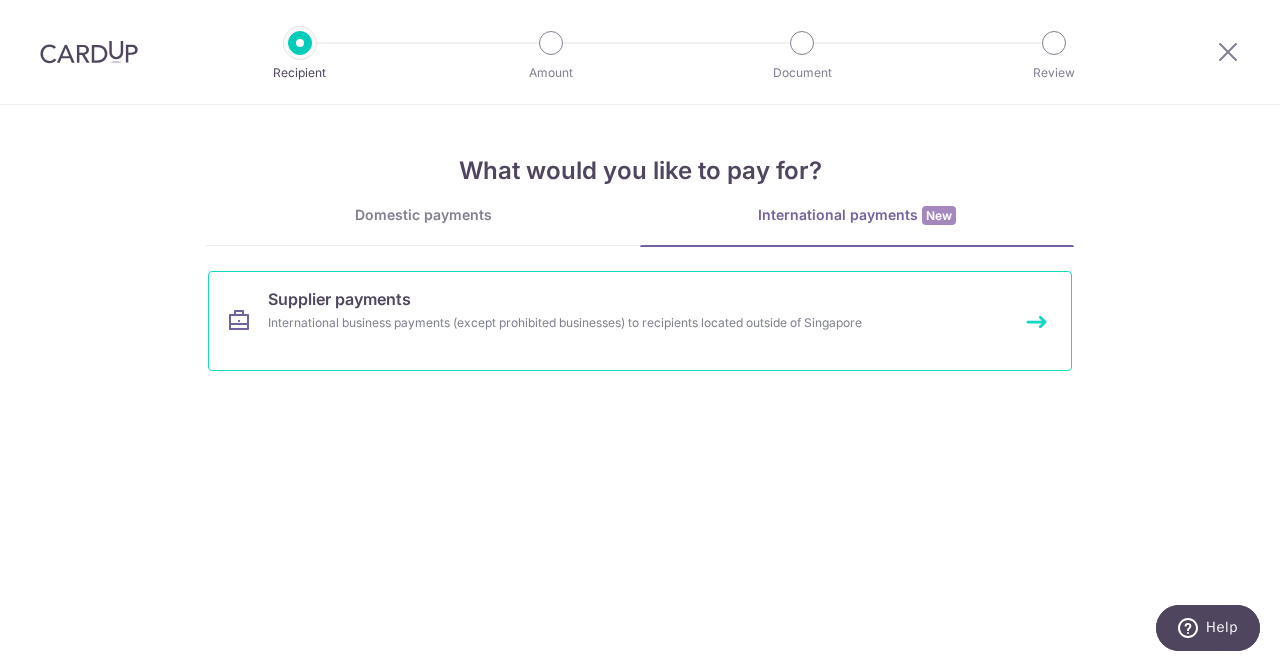 click on "International business payments (except prohibited businesses) to recipients located outside of Singapore" at bounding box center [613, 323] 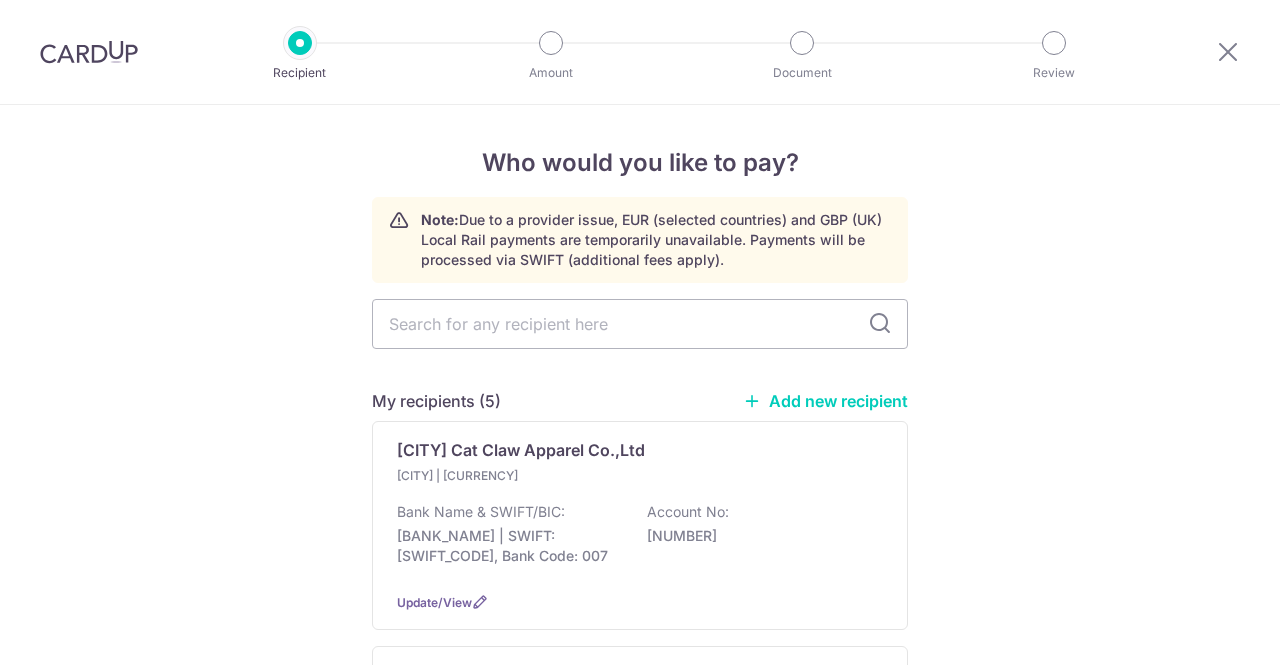 scroll, scrollTop: 0, scrollLeft: 0, axis: both 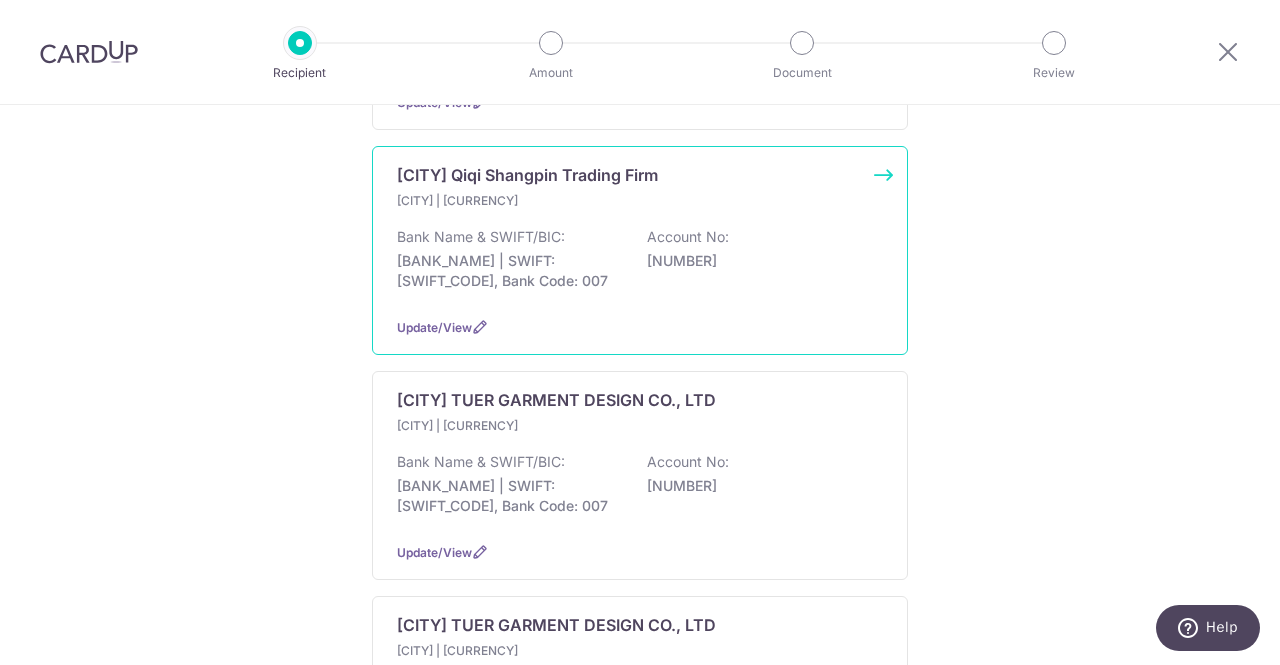 click on "63003671807" at bounding box center (759, 261) 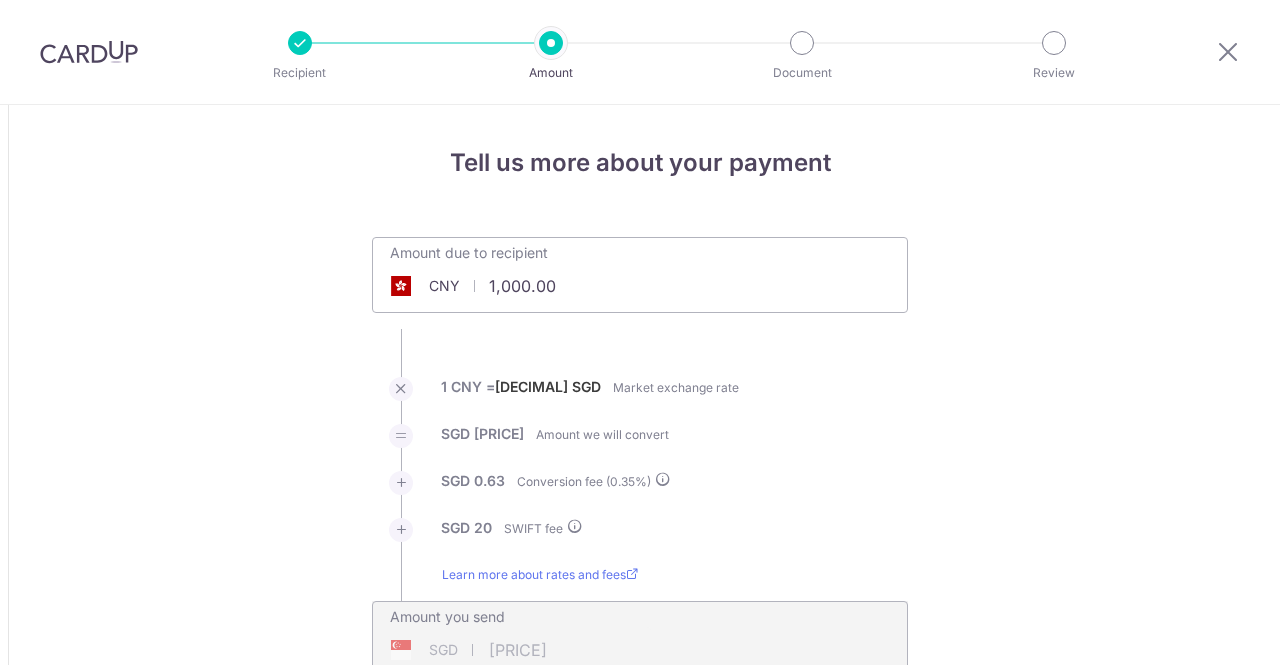 scroll, scrollTop: 0, scrollLeft: 0, axis: both 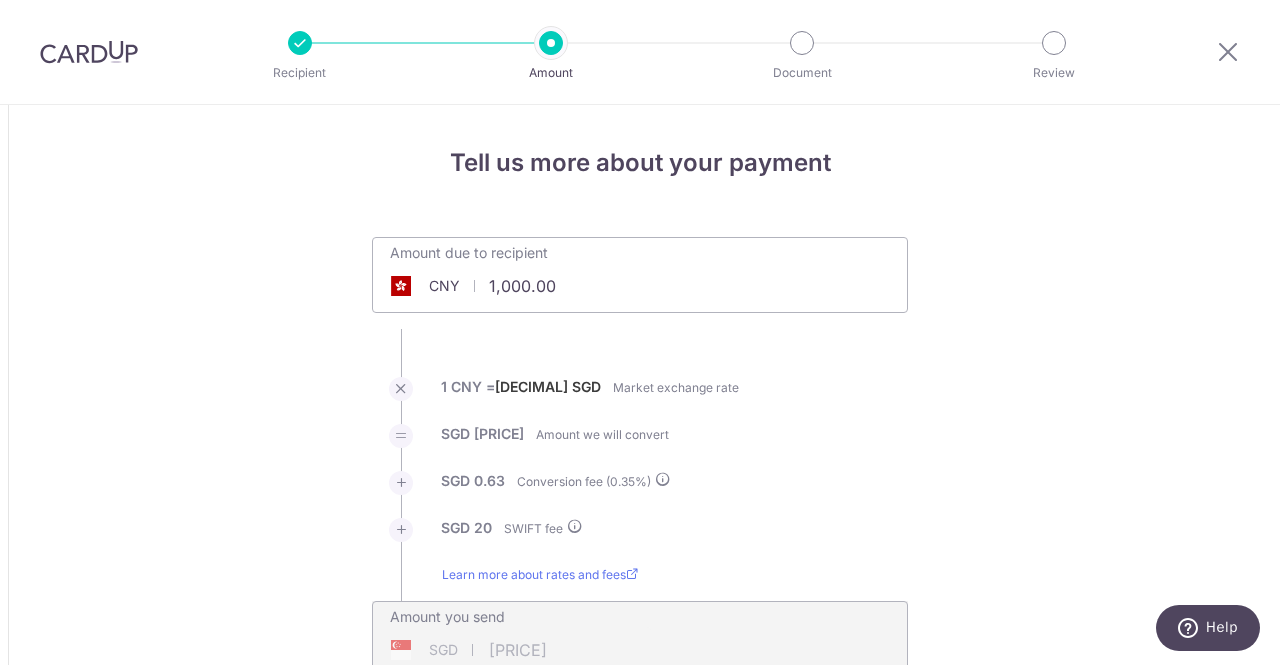 drag, startPoint x: 563, startPoint y: 290, endPoint x: 477, endPoint y: 288, distance: 86.023254 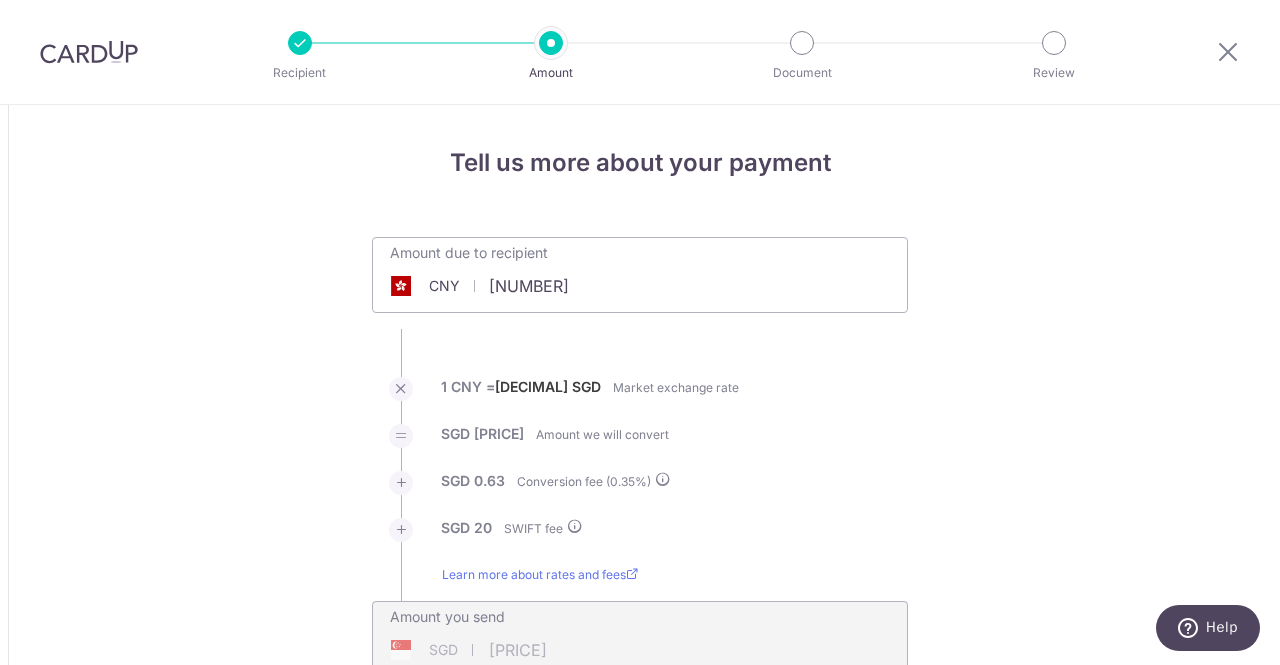 click on "Tell us more about your payment
Amount due to recipient
CNY
124880
1000
1 CNY =  0.17920906   SGD
Market exchange rate
SGD
179.21
Amount we will convert
SGD" at bounding box center [640, 1476] 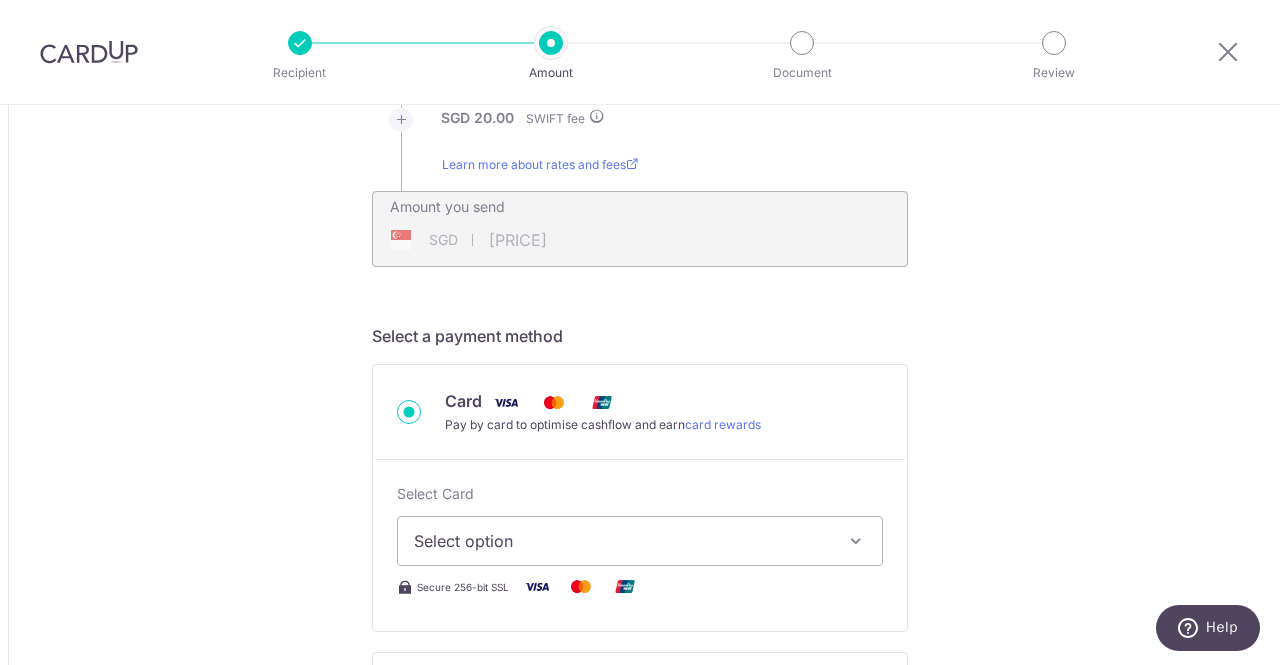 scroll, scrollTop: 500, scrollLeft: 0, axis: vertical 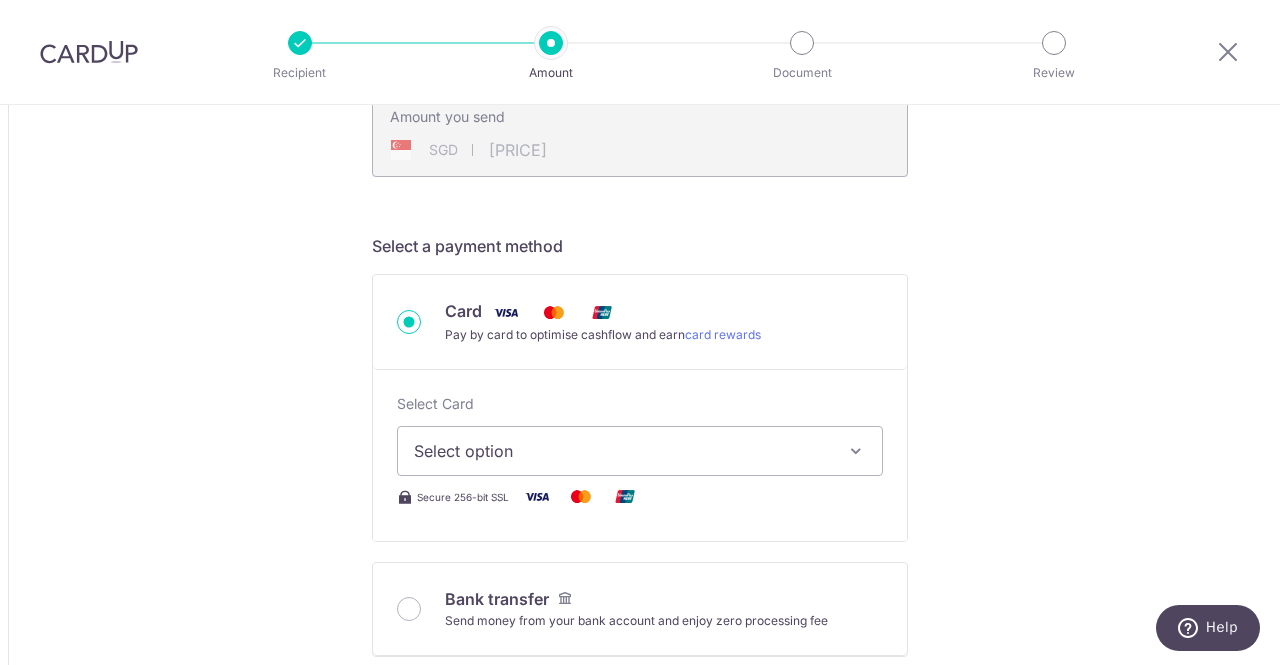 click on "Select option" at bounding box center (622, 451) 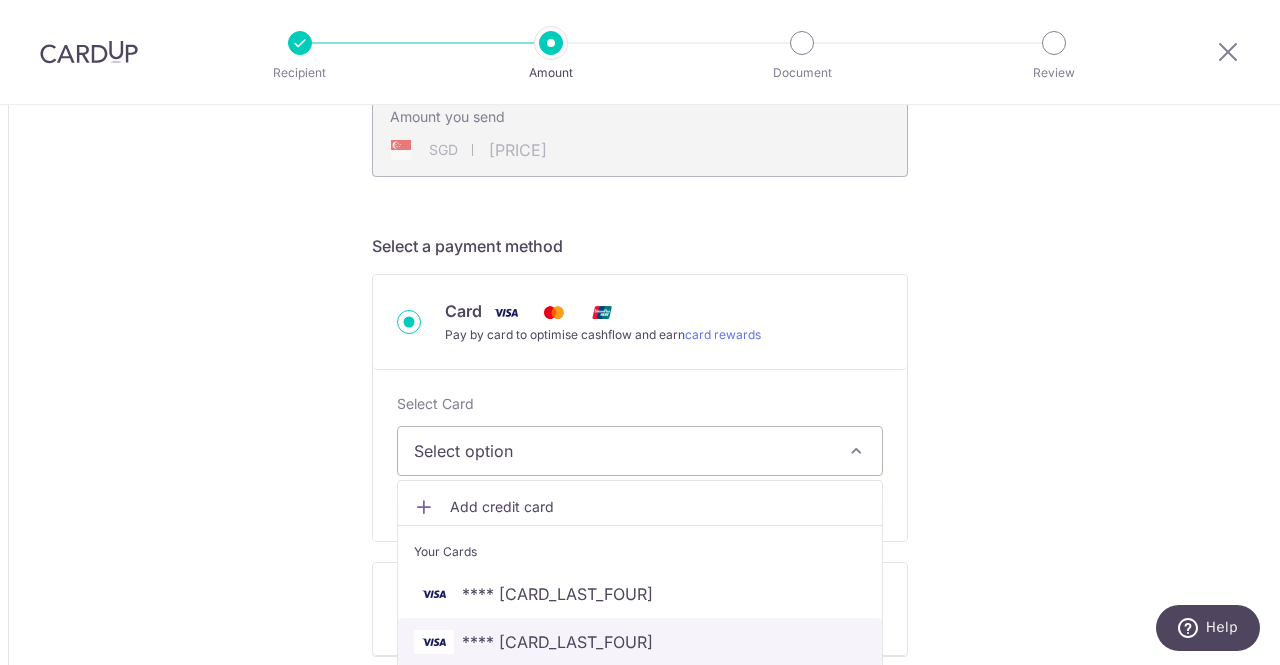 click on "**** 7973" at bounding box center [640, 642] 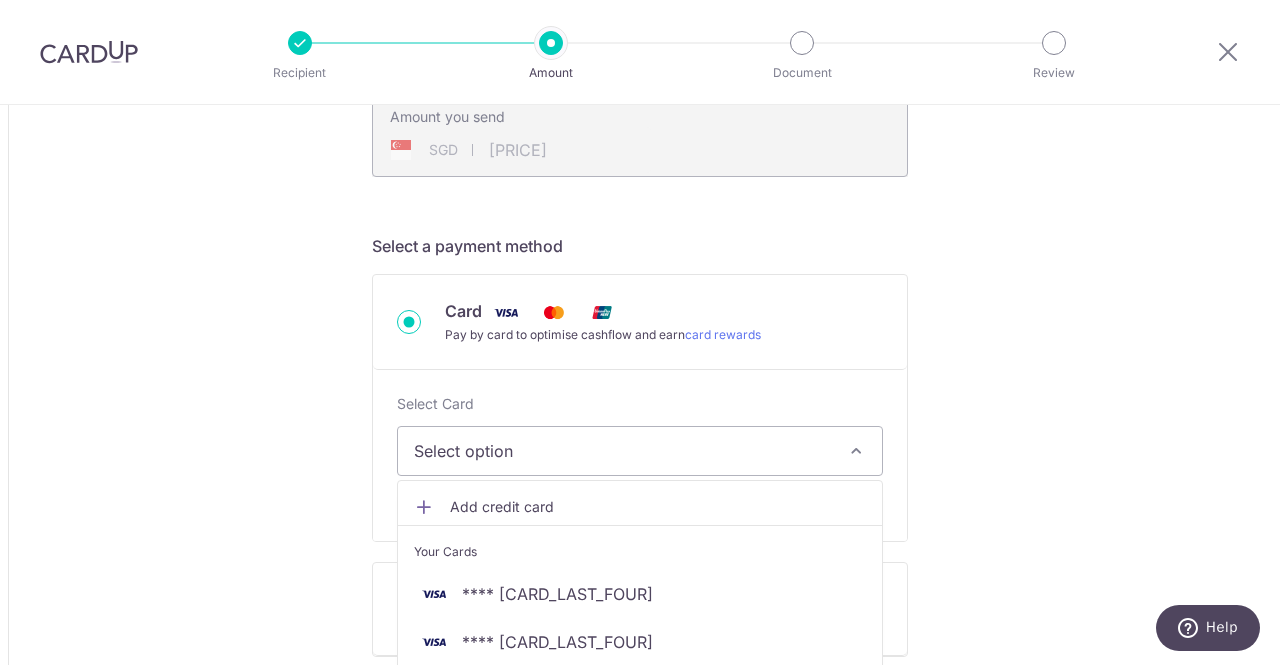 type on "124,880.00" 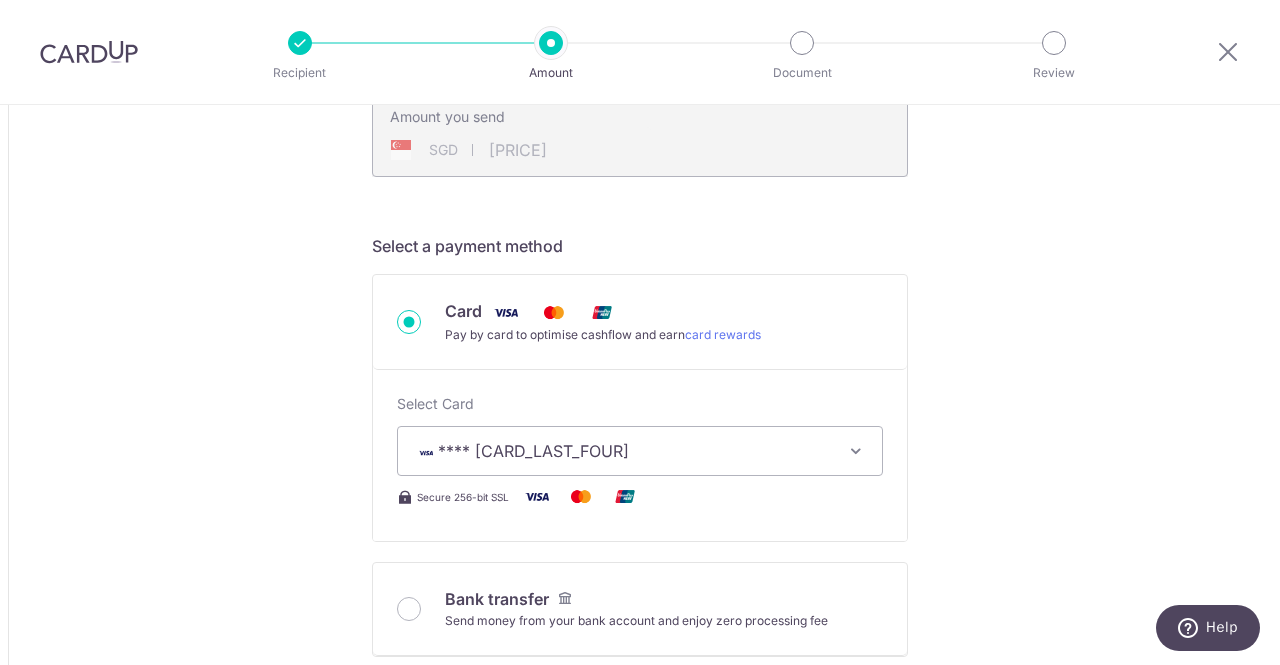 click on "Tell us more about your payment
Amount due to recipient
CNY
124,880.00
124880
1 CNY =  0.17921971   SGD
Market exchange rate
SGD
22380.96
Amount we will convert
SGD 0.35" at bounding box center [640, 976] 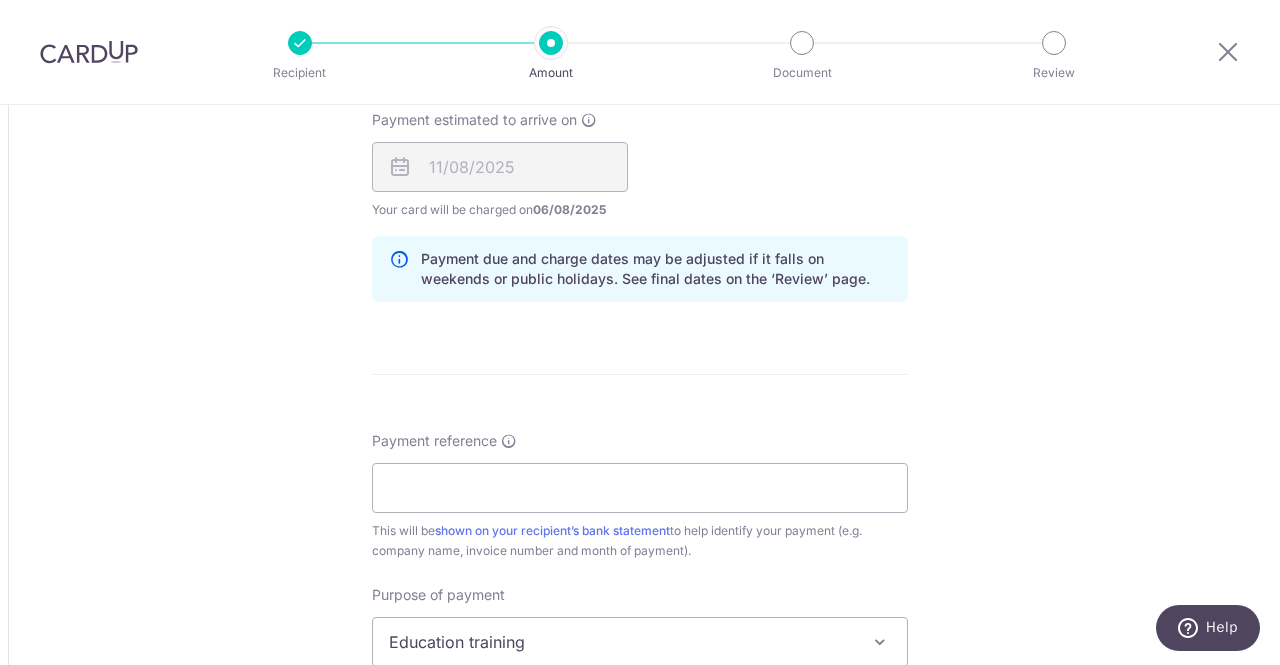 scroll, scrollTop: 1500, scrollLeft: 0, axis: vertical 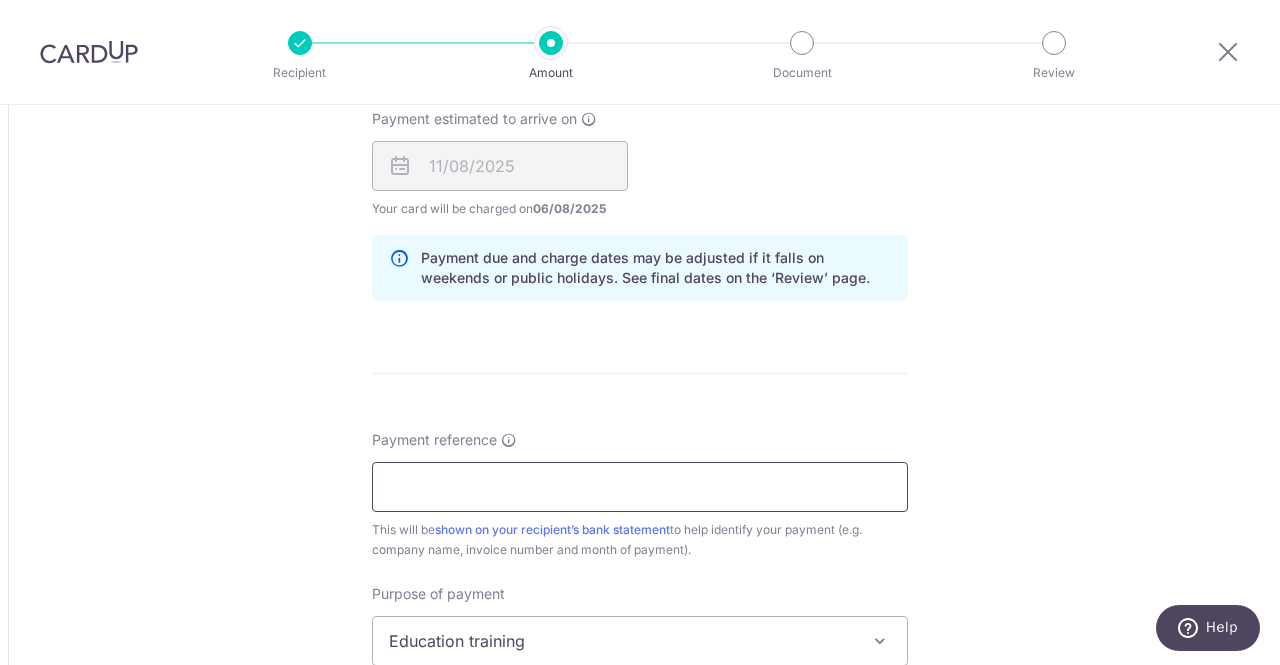 click on "Payment reference" at bounding box center (640, 487) 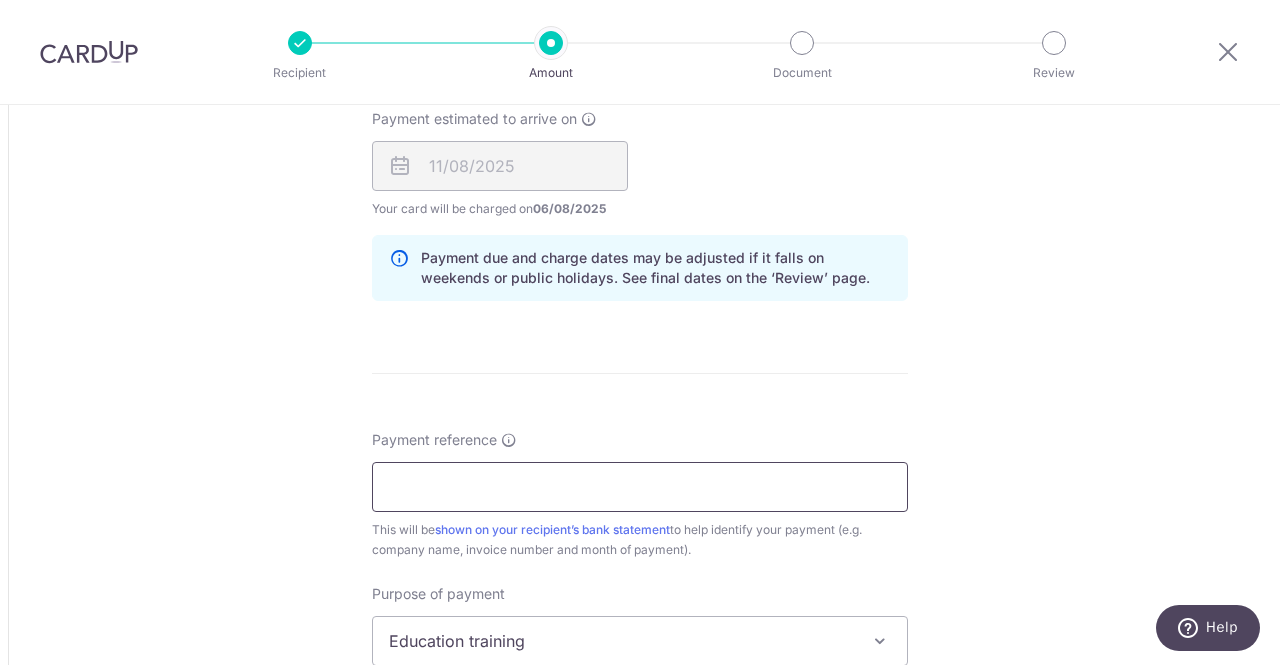 type on "t" 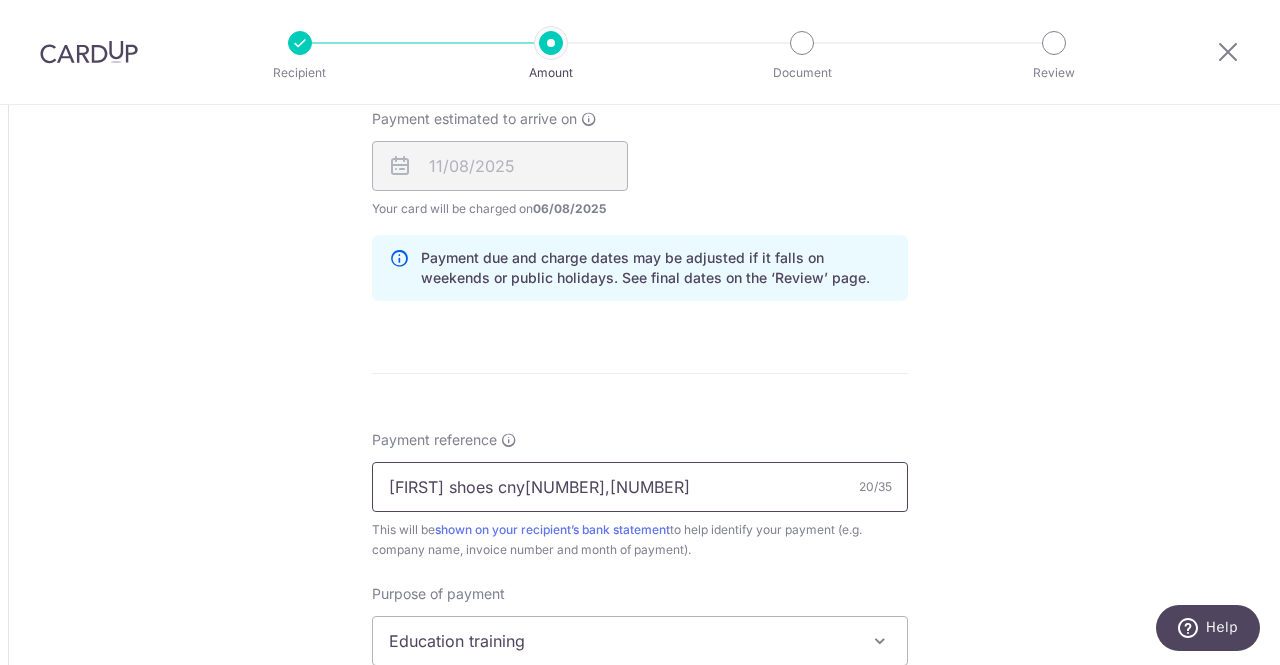 type on "Tss shoes cny124,880" 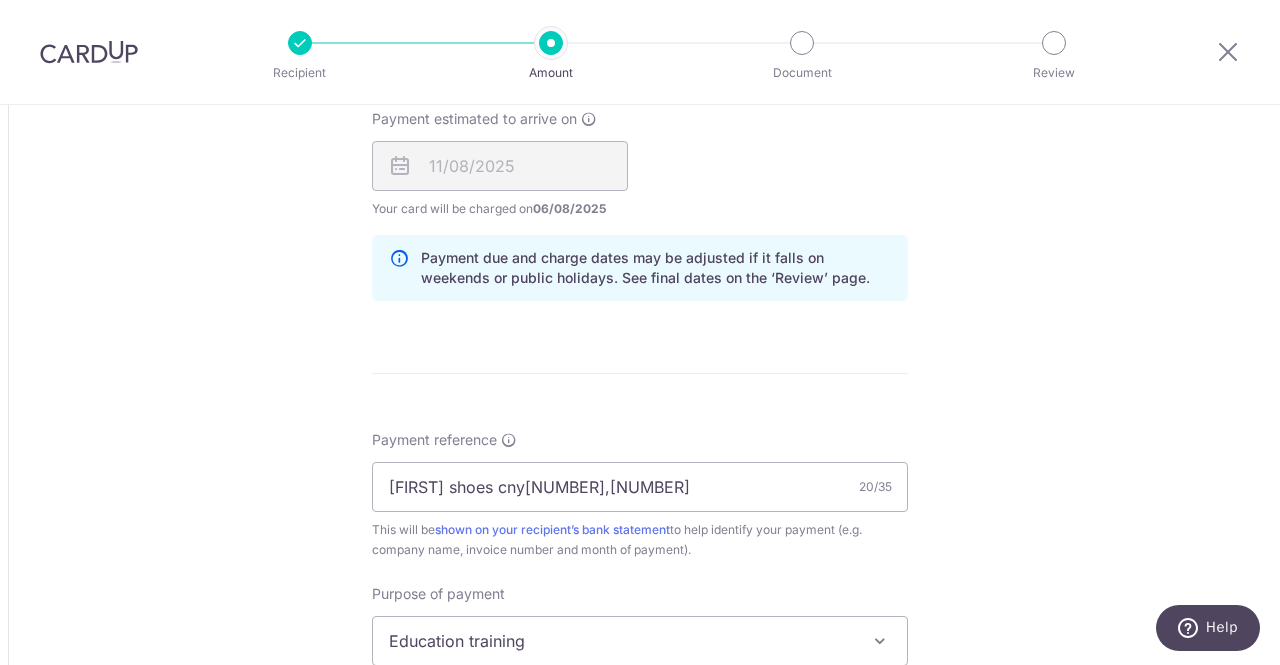 click on "Tell us more about your payment
Amount due to recipient
CNY
124,880.00
124880
1 CNY =  0.17921971   SGD
Market exchange rate
SGD
22380.96
Amount we will convert
SGD 0.35" at bounding box center [640, -24] 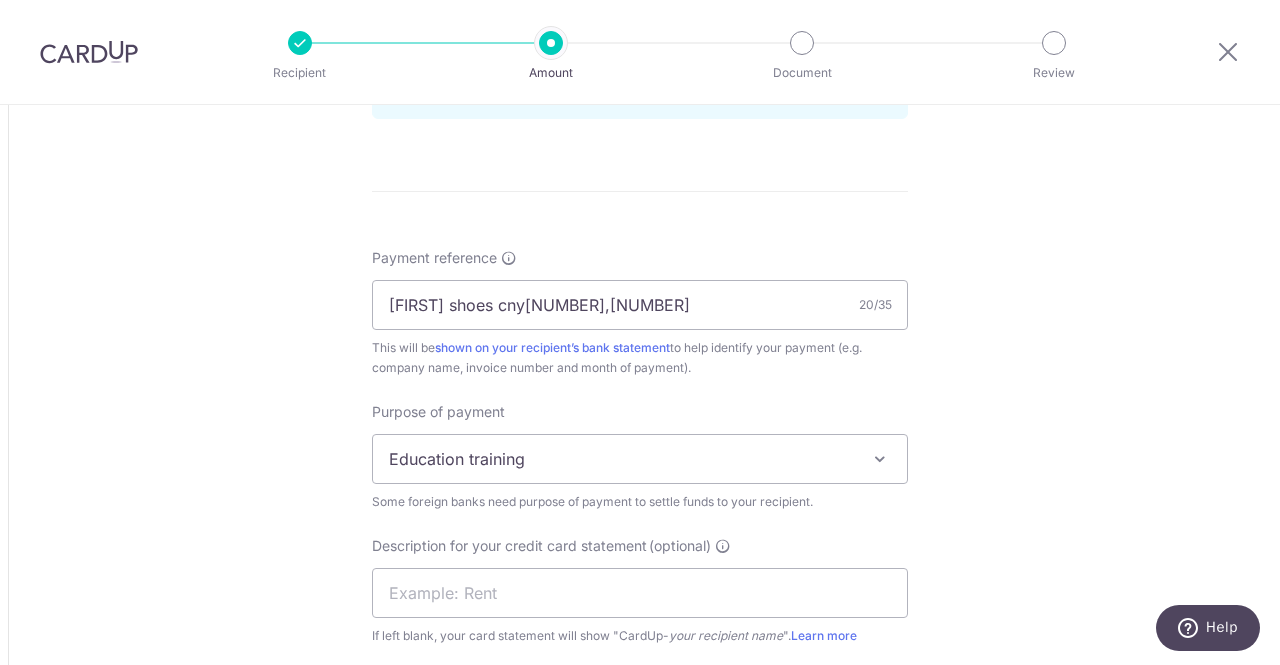 scroll, scrollTop: 1800, scrollLeft: 0, axis: vertical 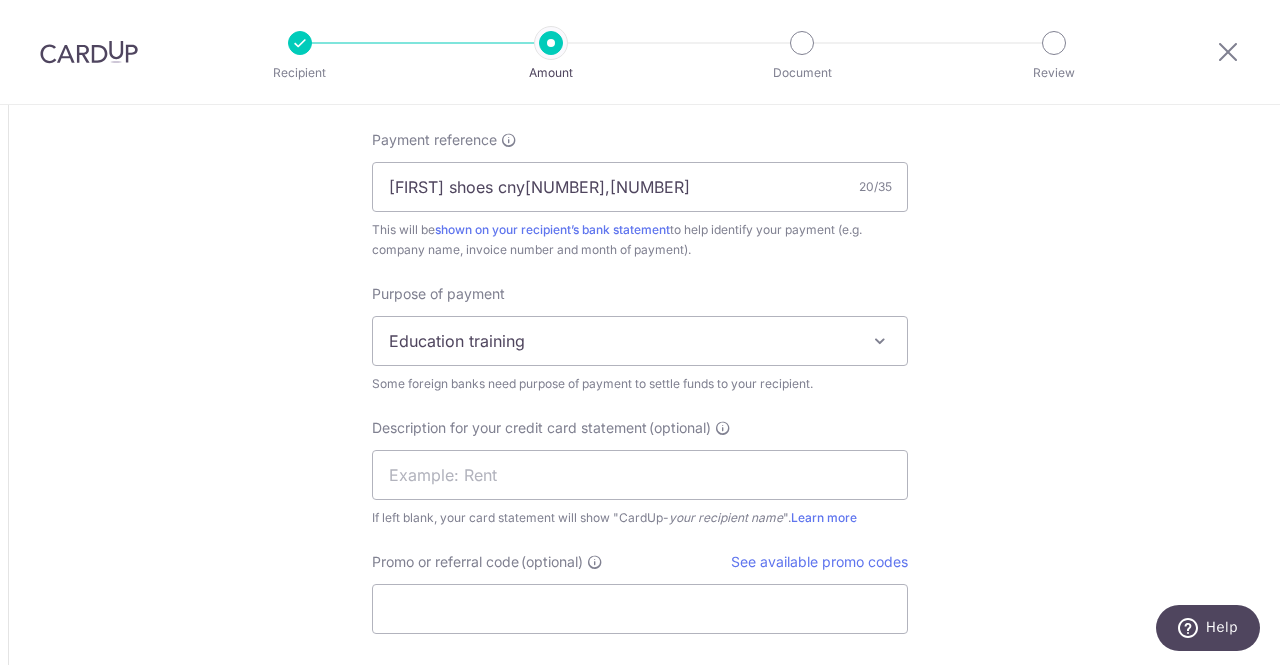 click on "Education training" at bounding box center (640, 341) 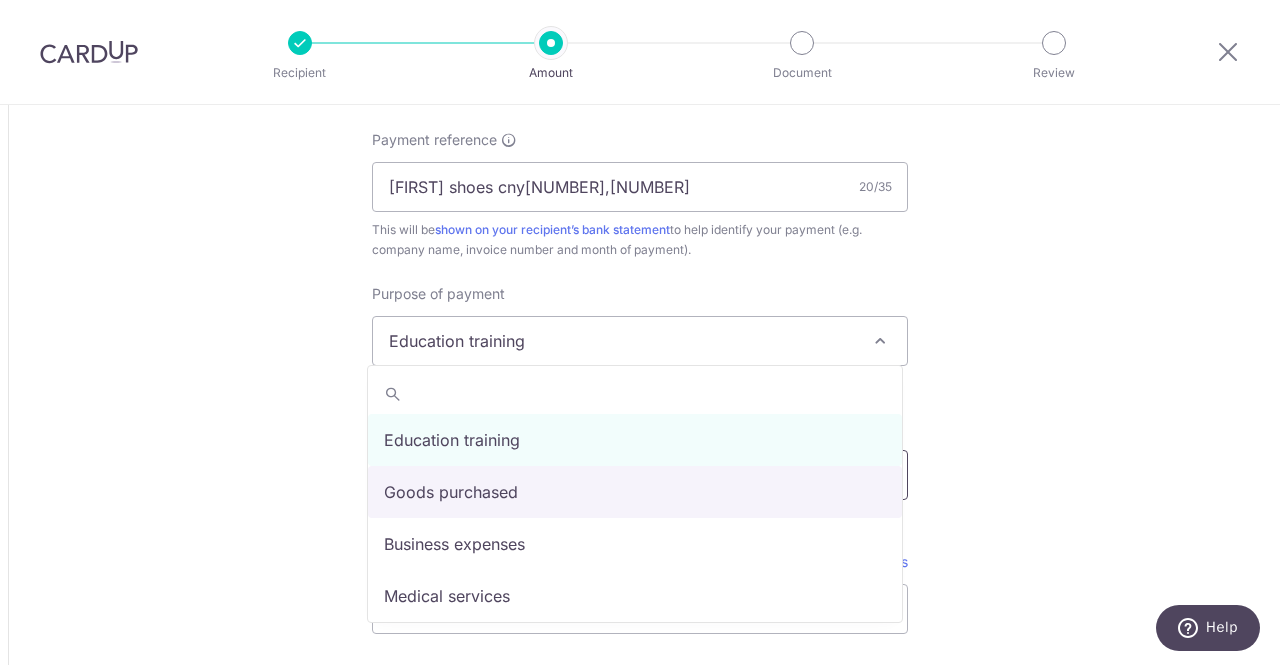 drag, startPoint x: 695, startPoint y: 498, endPoint x: 814, endPoint y: 491, distance: 119.2057 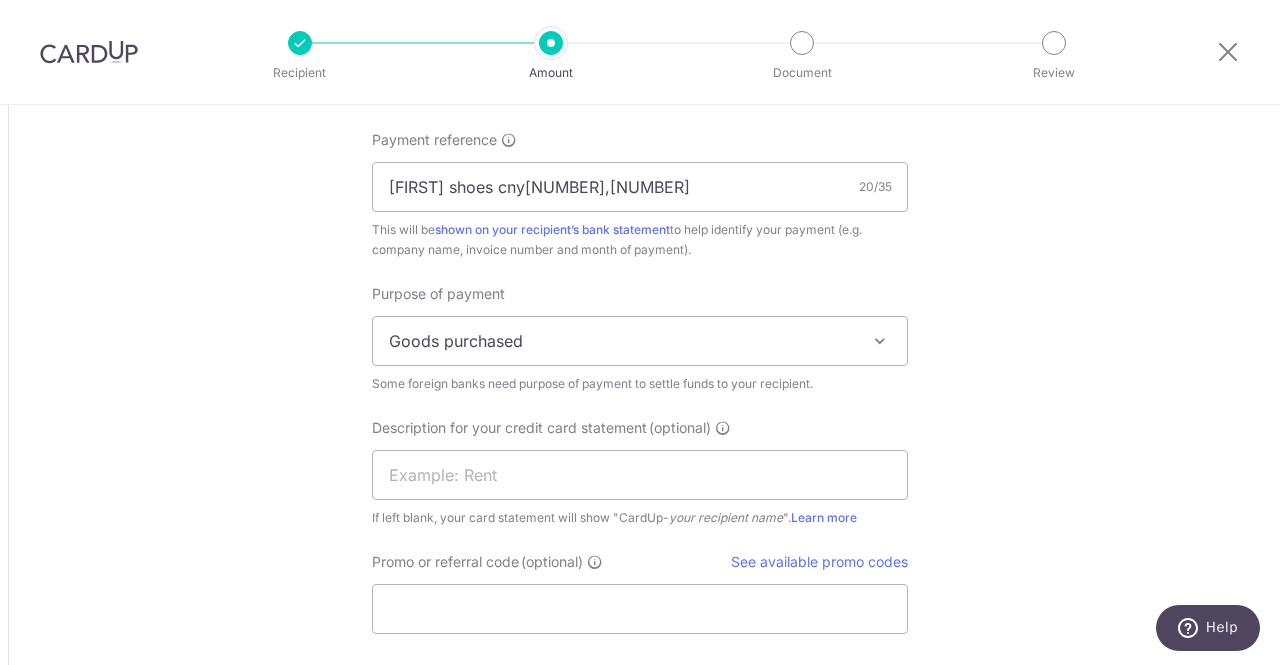 click on "Tell us more about your payment
Amount due to recipient
CNY
124,880.00
124880
1 CNY =  0.17921971   SGD
Market exchange rate
SGD
22380.96
Amount we will convert
SGD 0.35" at bounding box center (640, -324) 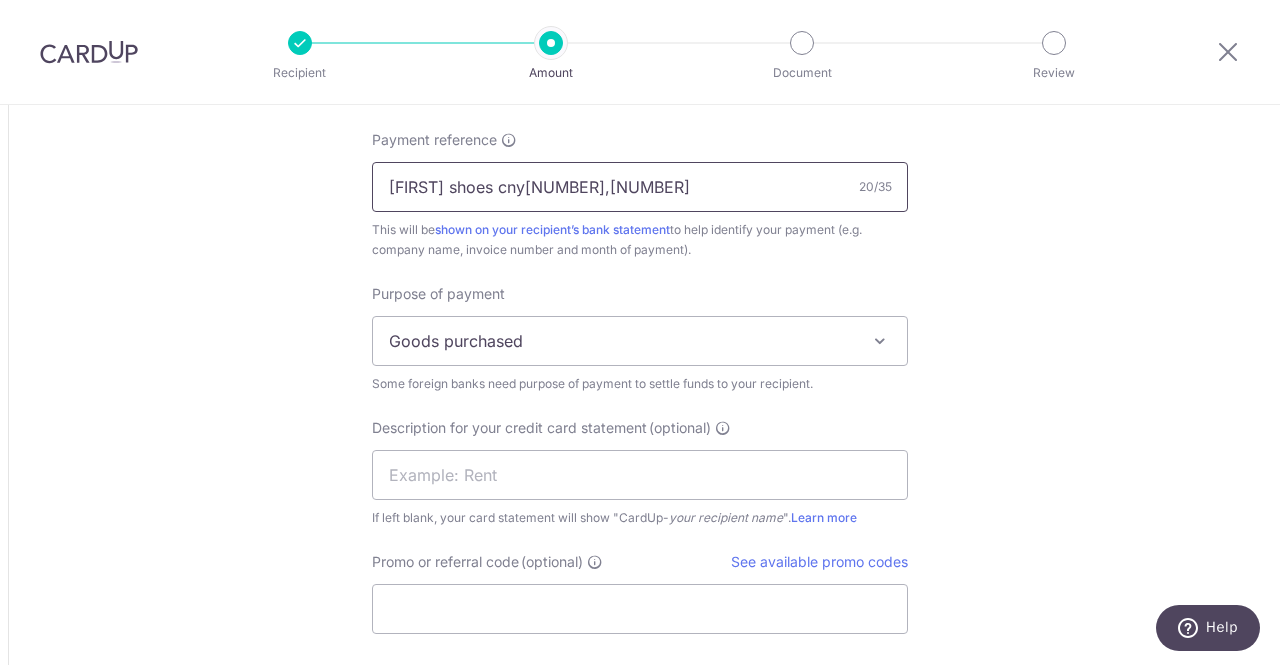 drag, startPoint x: 572, startPoint y: 184, endPoint x: 371, endPoint y: 182, distance: 201.00995 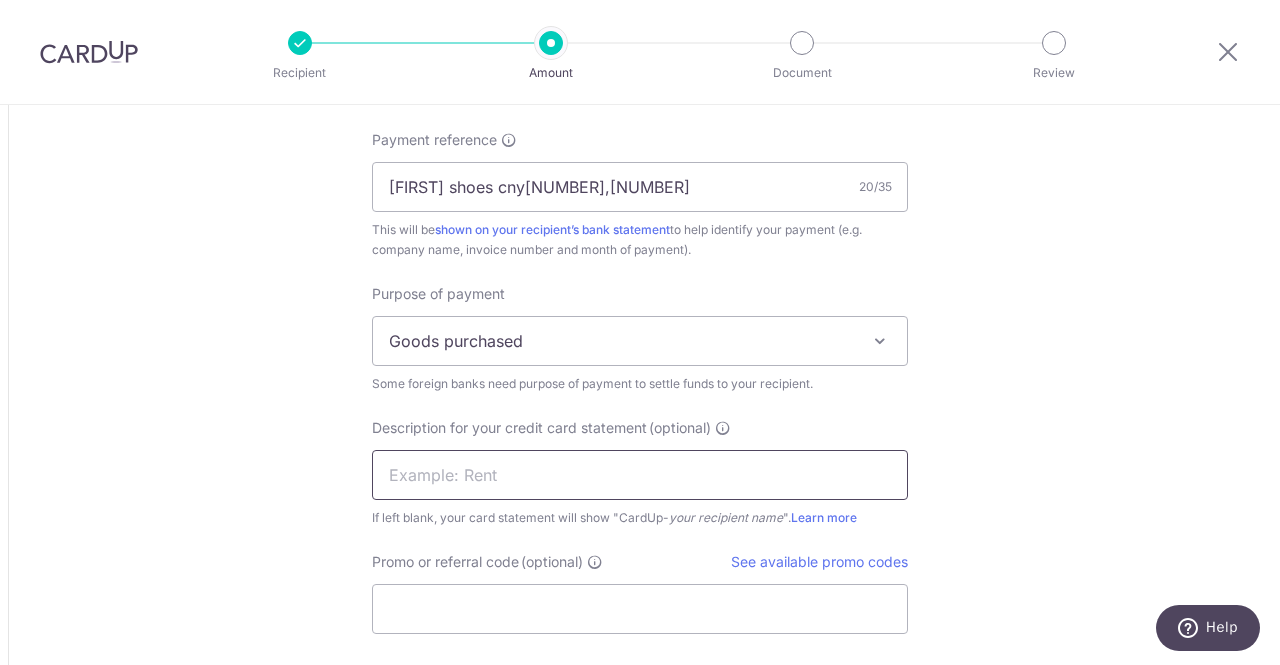click at bounding box center (640, 475) 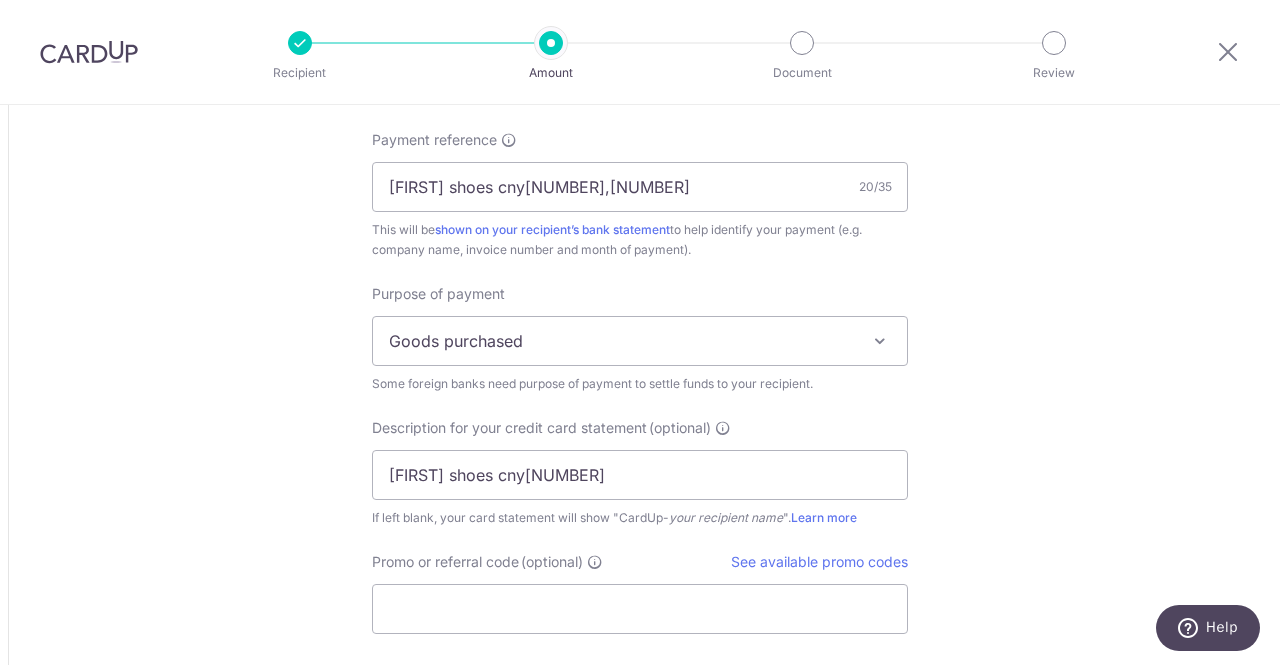 click on "Tell us more about your payment
Amount due to recipient
CNY
124,880.00
124880
1 CNY =  0.17921971   SGD
Market exchange rate
SGD
22380.96
Amount we will convert
SGD 0.35" at bounding box center (640, -324) 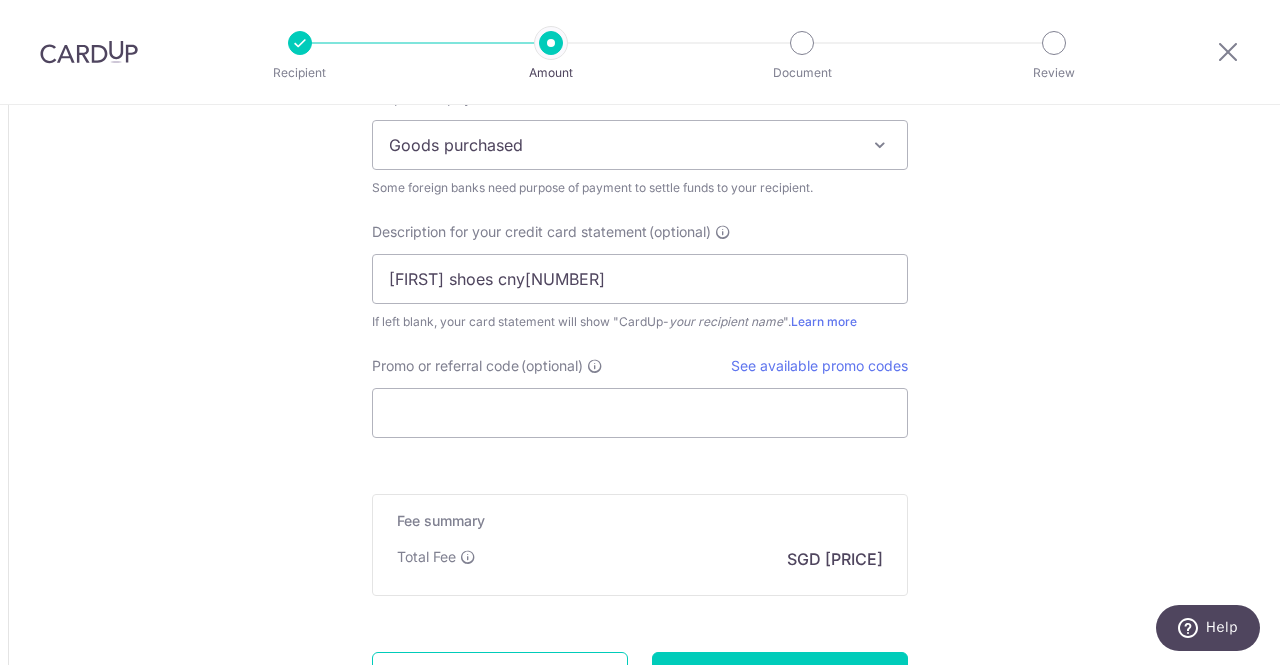 scroll, scrollTop: 2000, scrollLeft: 0, axis: vertical 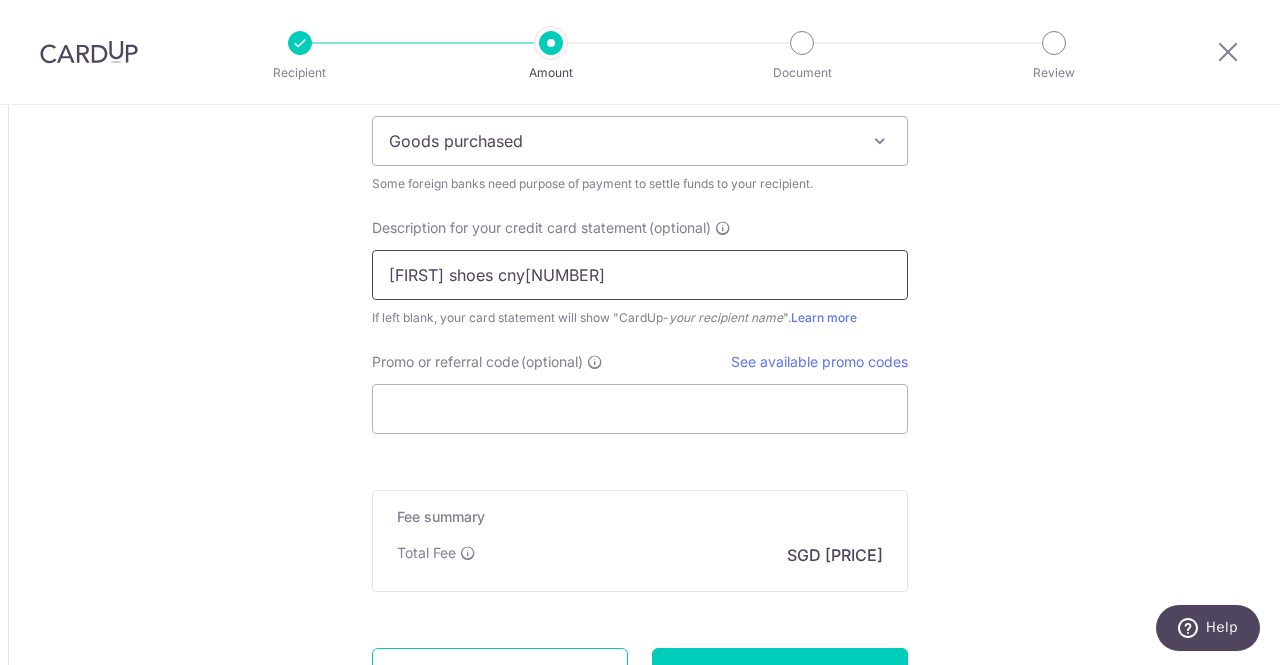 drag, startPoint x: 492, startPoint y: 268, endPoint x: 458, endPoint y: 271, distance: 34.132095 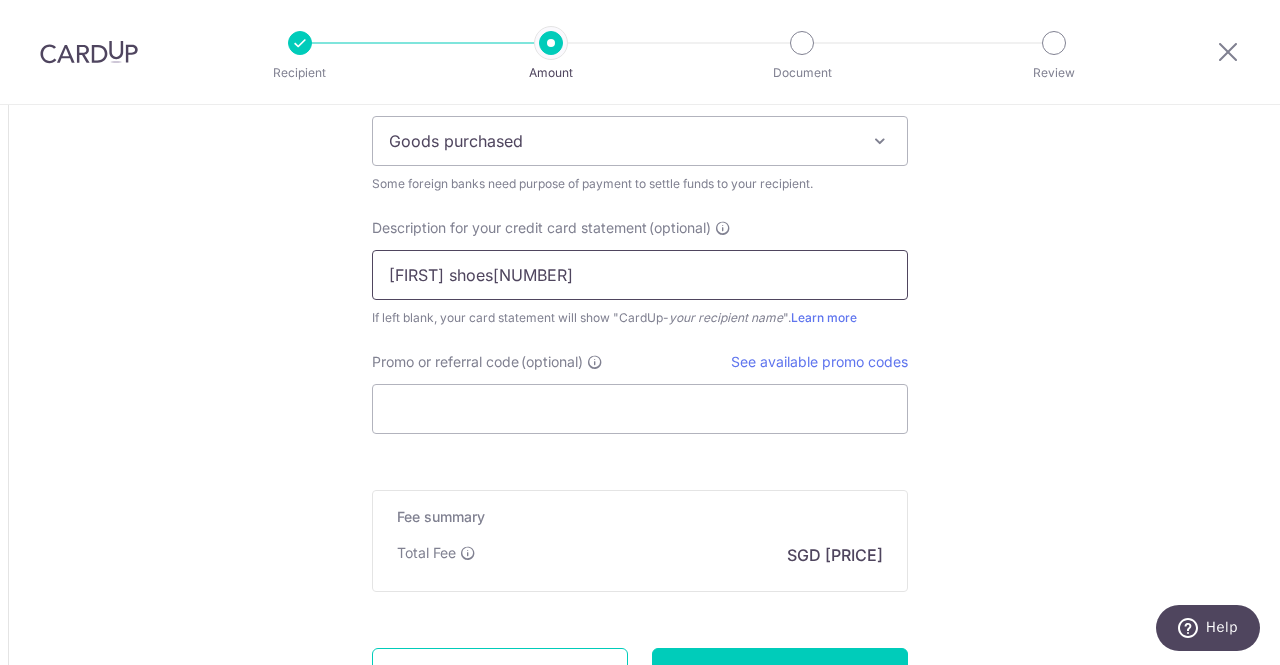 click on "Tss shoes12" at bounding box center (640, 275) 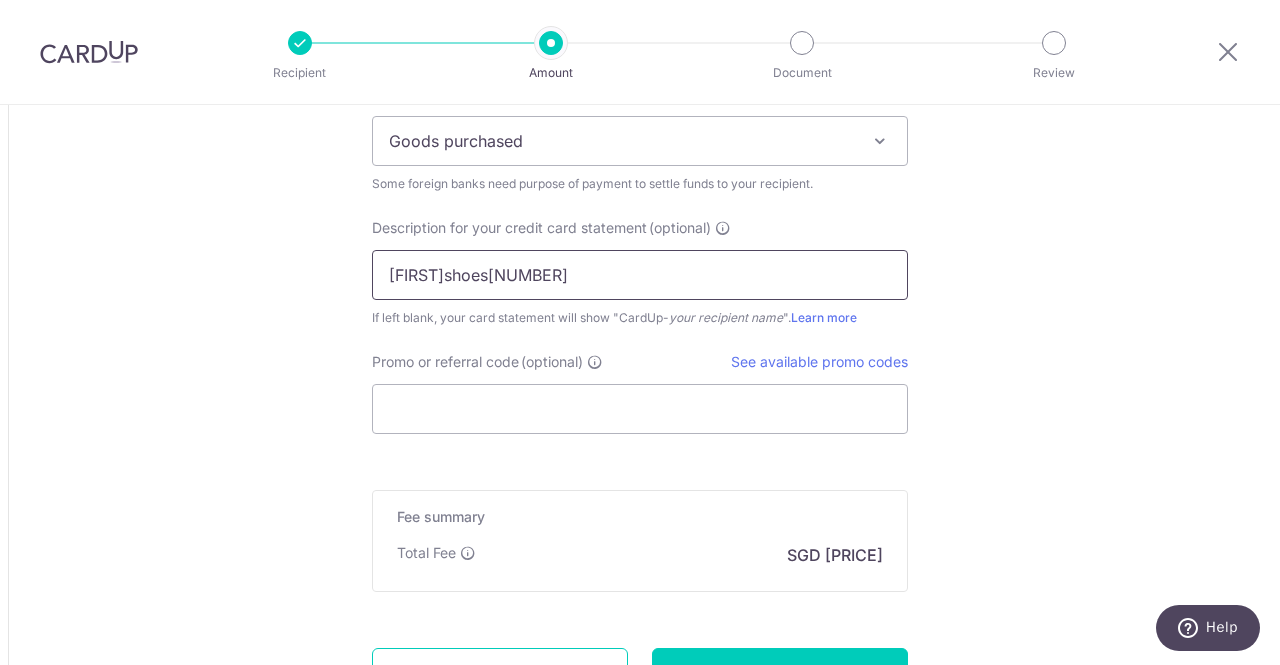 click on "Tssshoes12" at bounding box center (640, 275) 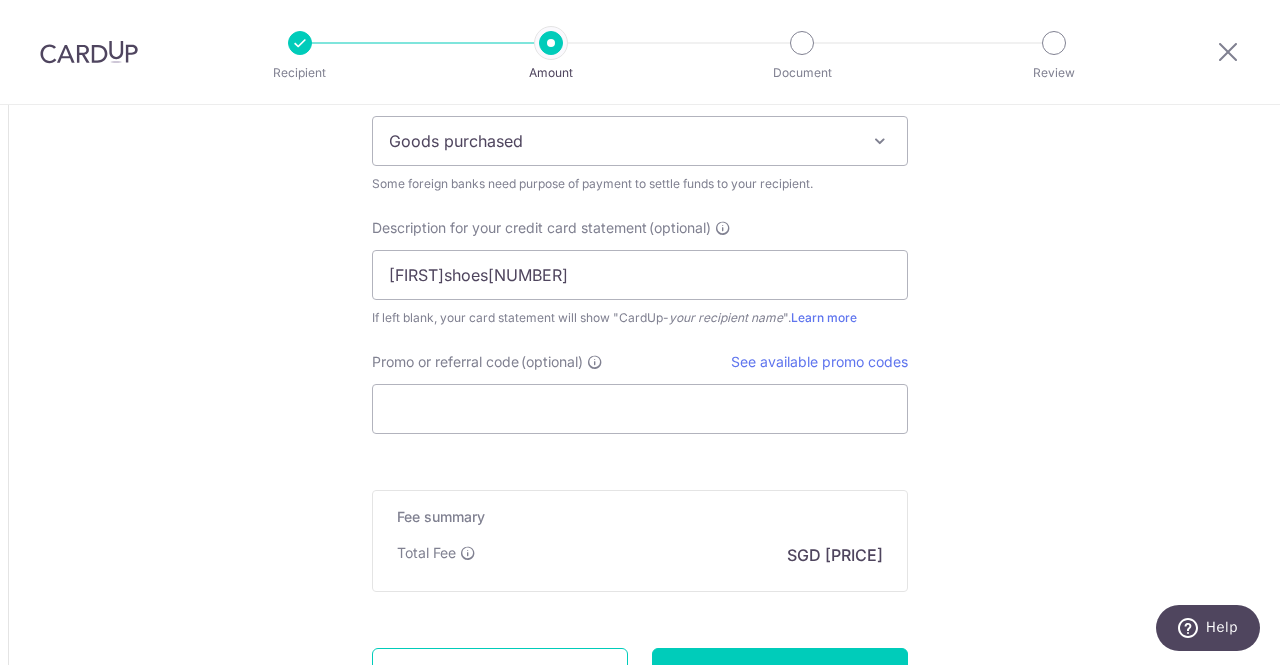 click on "Tell us more about your payment
Amount due to recipient
CNY
124,880.00
124880
1 CNY =  0.17921971   SGD
Market exchange rate
SGD
22380.96
Amount we will convert
SGD 0.35" at bounding box center [640, -524] 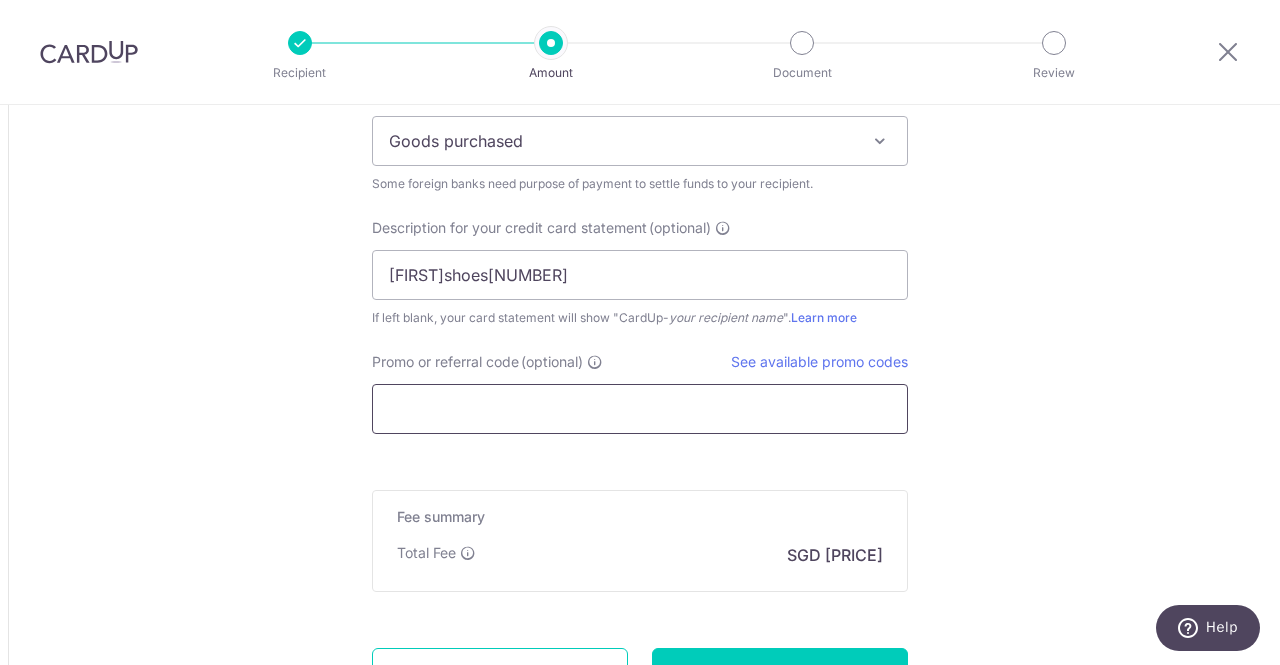 click on "Promo or referral code
(optional)" at bounding box center (640, 409) 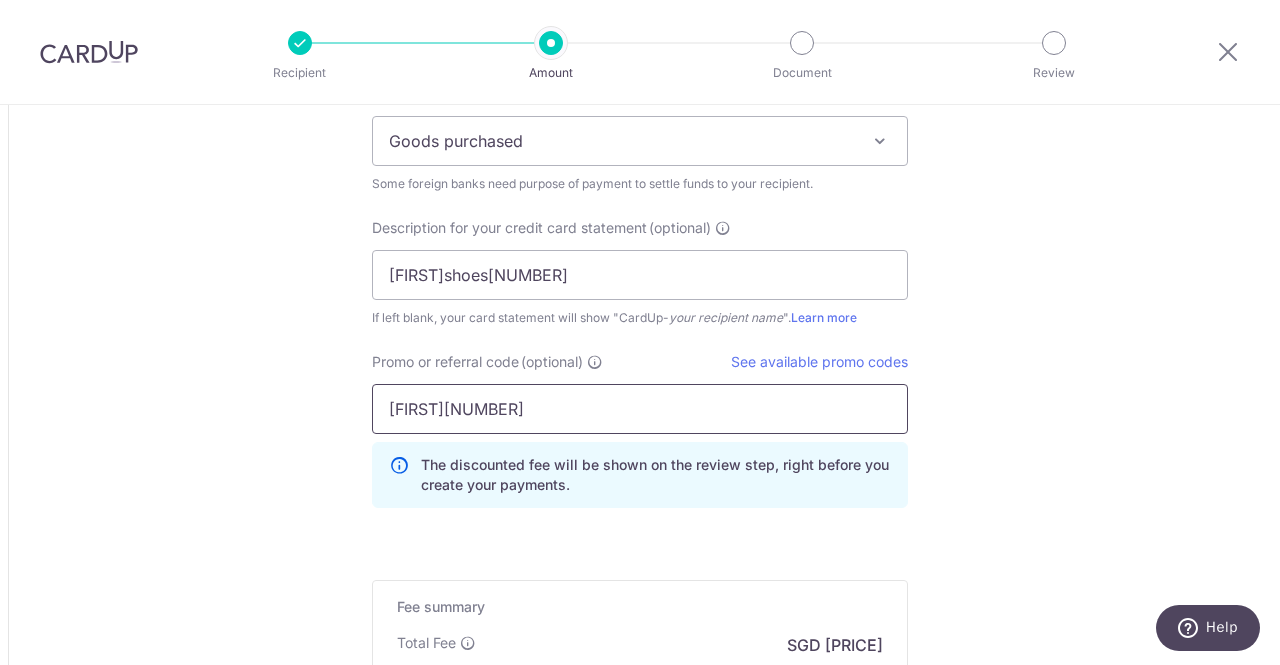type on "[USERNAME]" 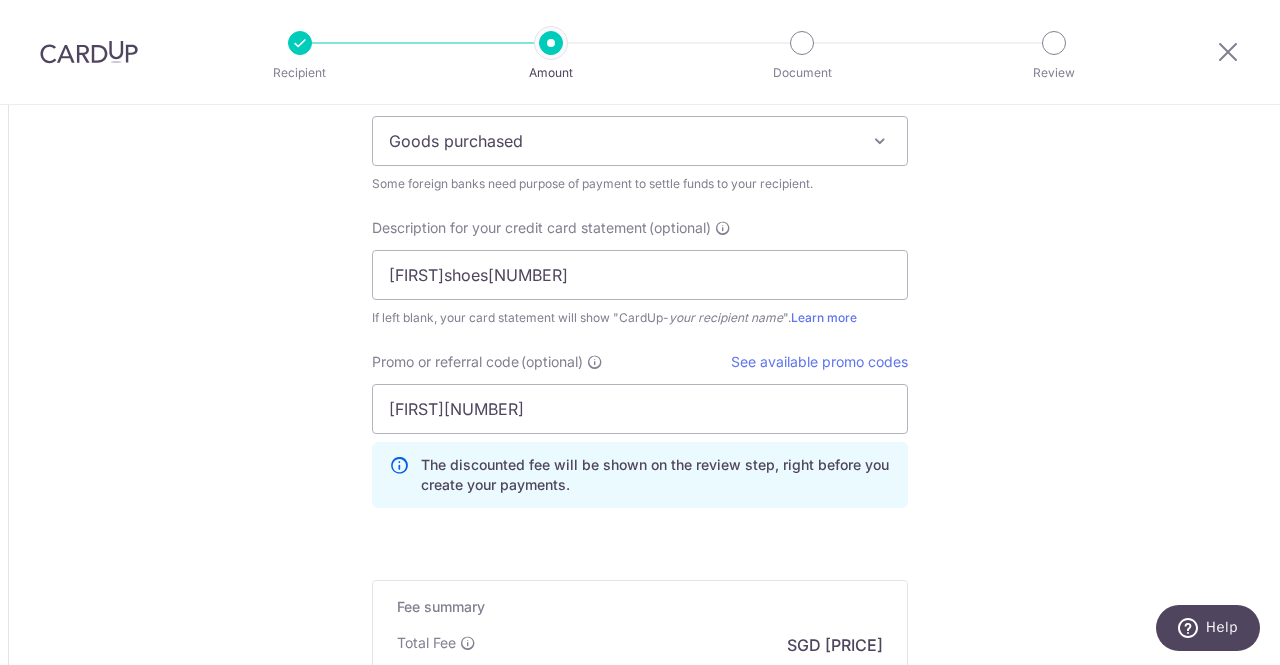 click on "Tell us more about your payment
Amount due to recipient
CNY
124,880.00
124880
1 CNY =  0.17921971   SGD
Market exchange rate
SGD
22380.96
Amount we will convert
SGD 0.35" at bounding box center (640, -479) 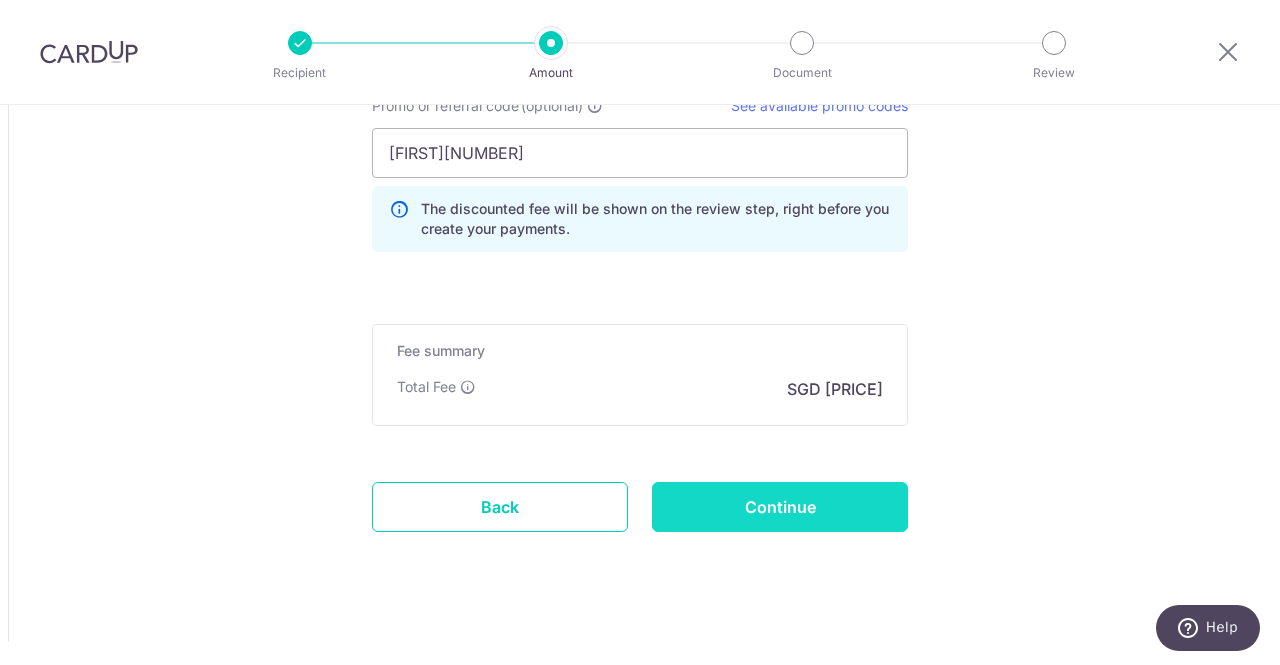 scroll, scrollTop: 2265, scrollLeft: 0, axis: vertical 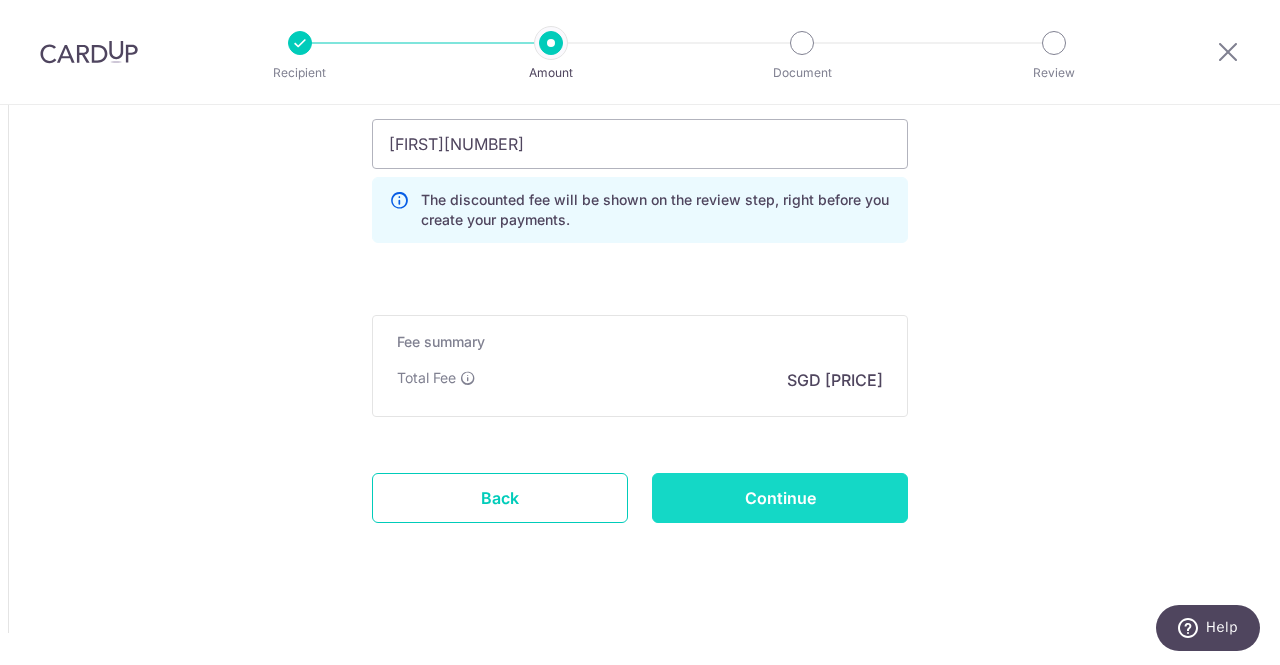 drag, startPoint x: 838, startPoint y: 498, endPoint x: 852, endPoint y: 482, distance: 21.260292 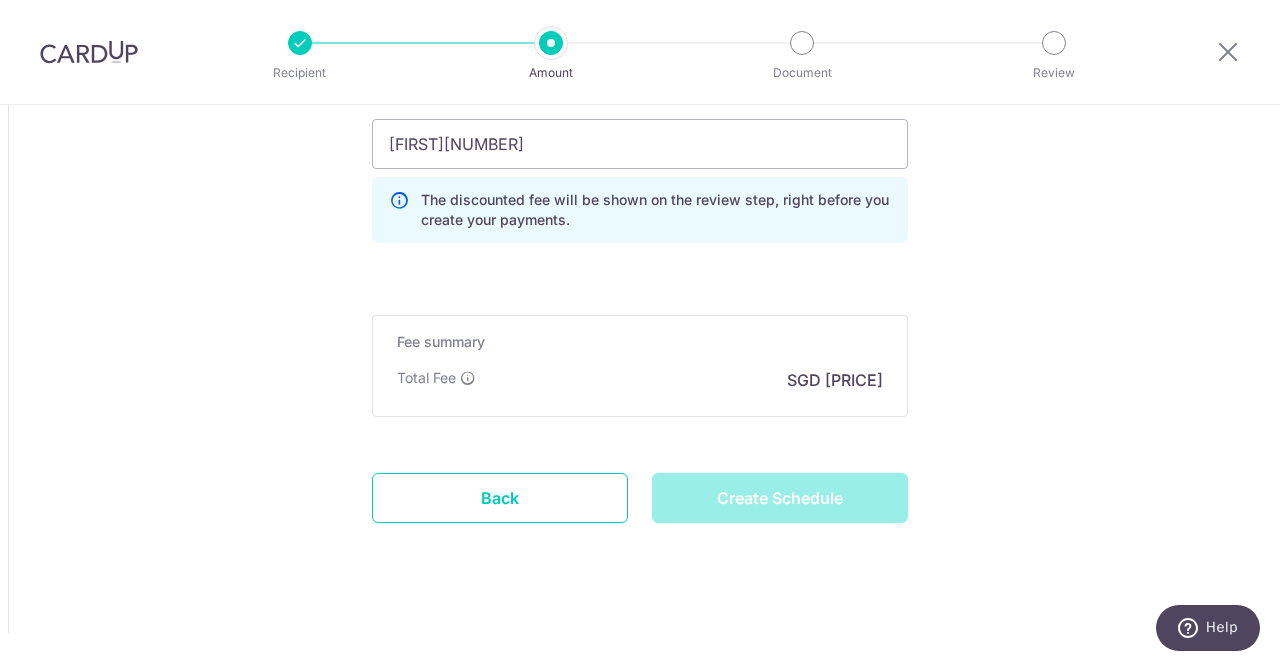 type on "Create Schedule" 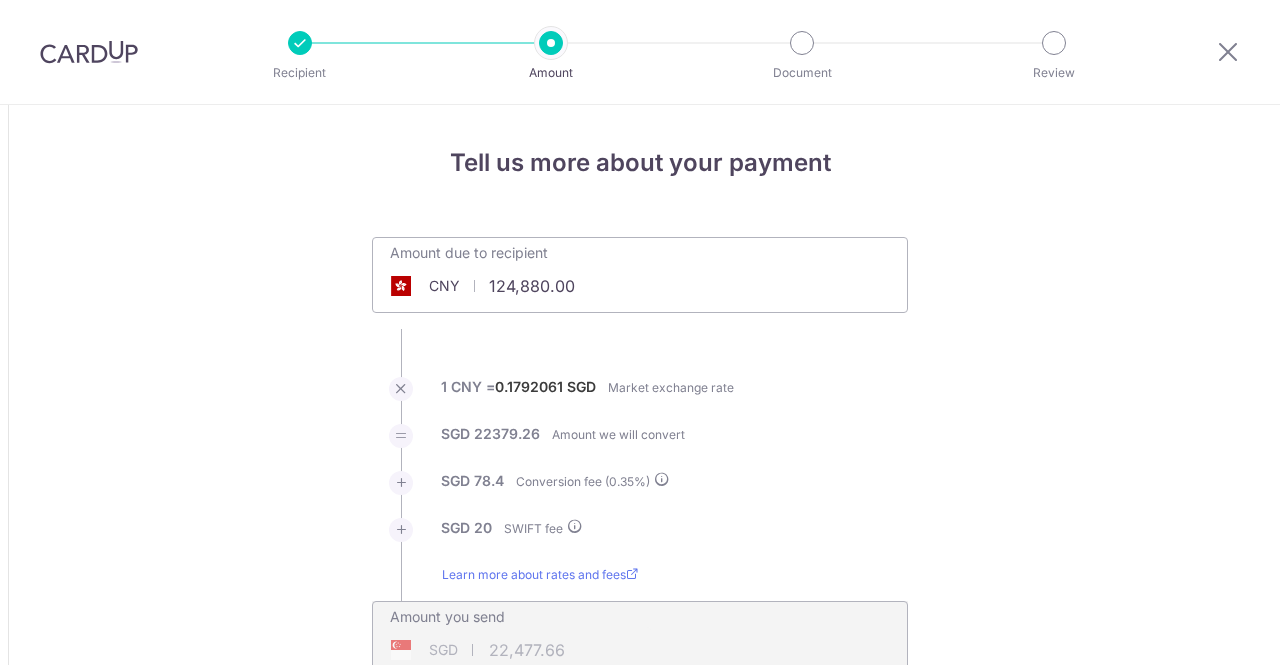 scroll, scrollTop: 0, scrollLeft: 0, axis: both 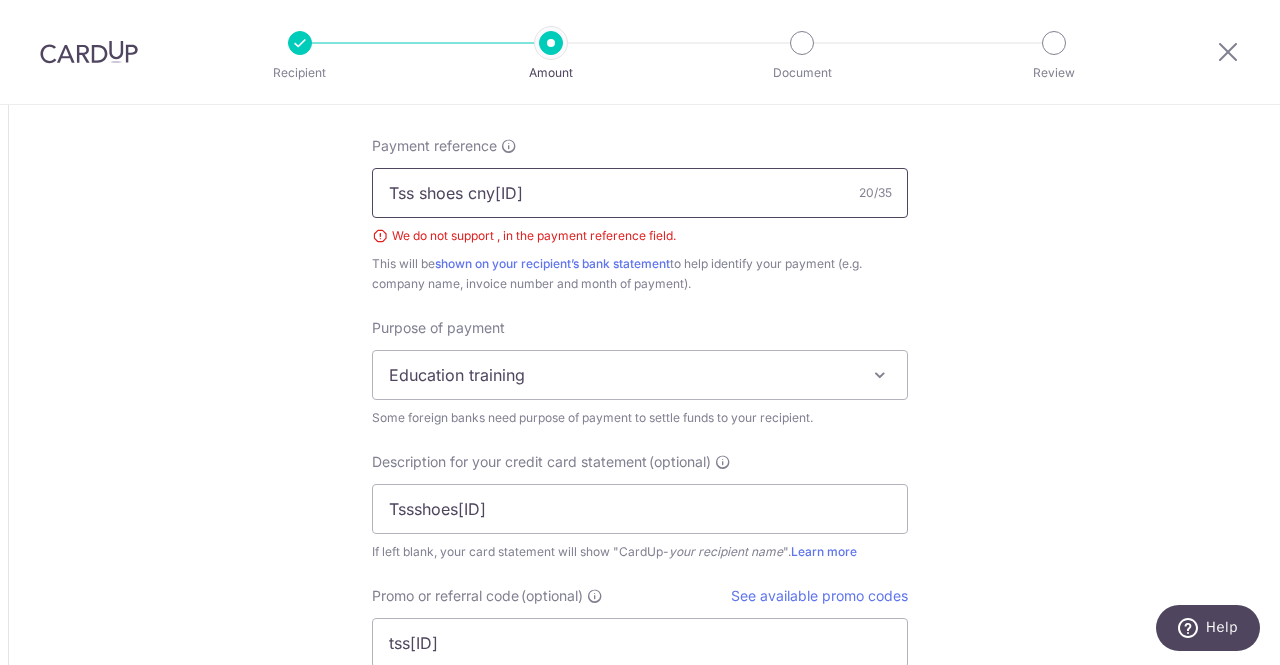 click on "Tss shoes cny124,880" at bounding box center (640, 193) 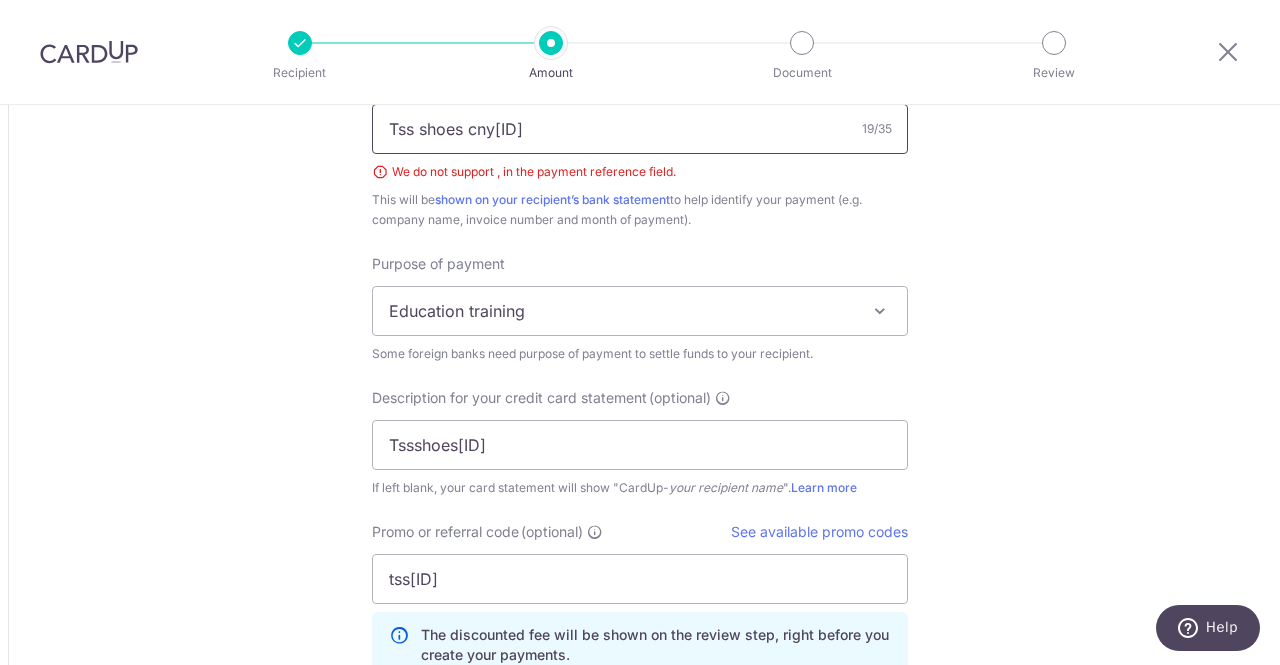 scroll, scrollTop: 2293, scrollLeft: 0, axis: vertical 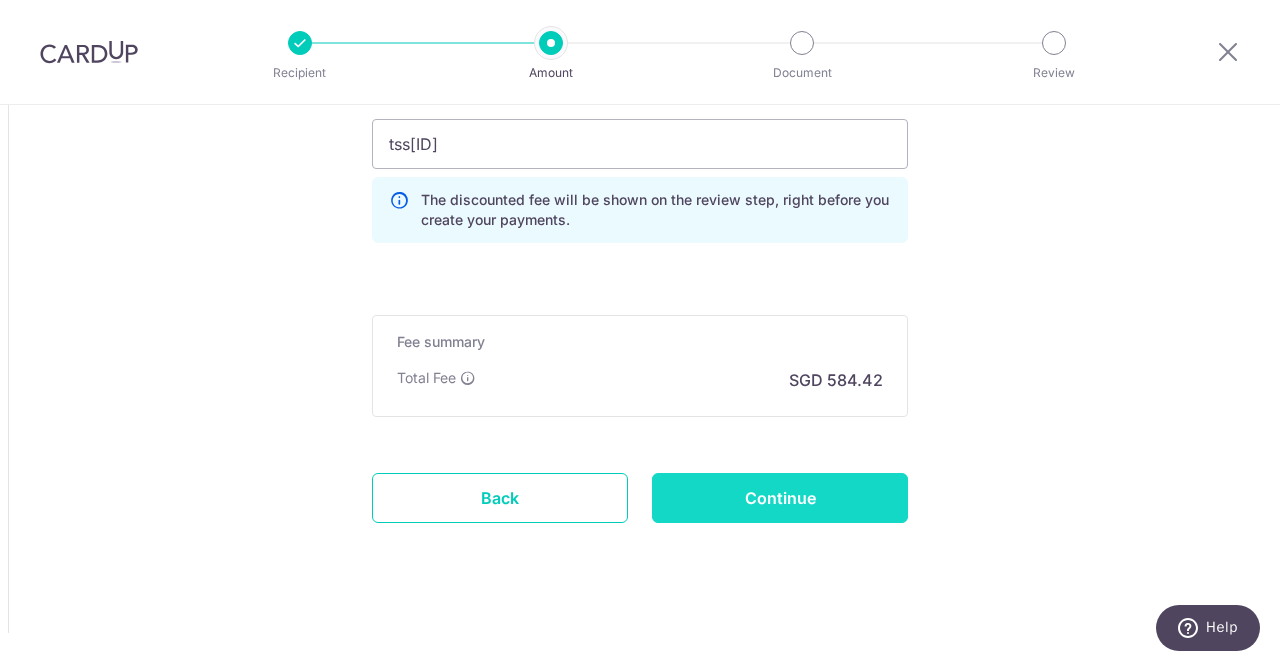 type on "Tss shoes cny124880" 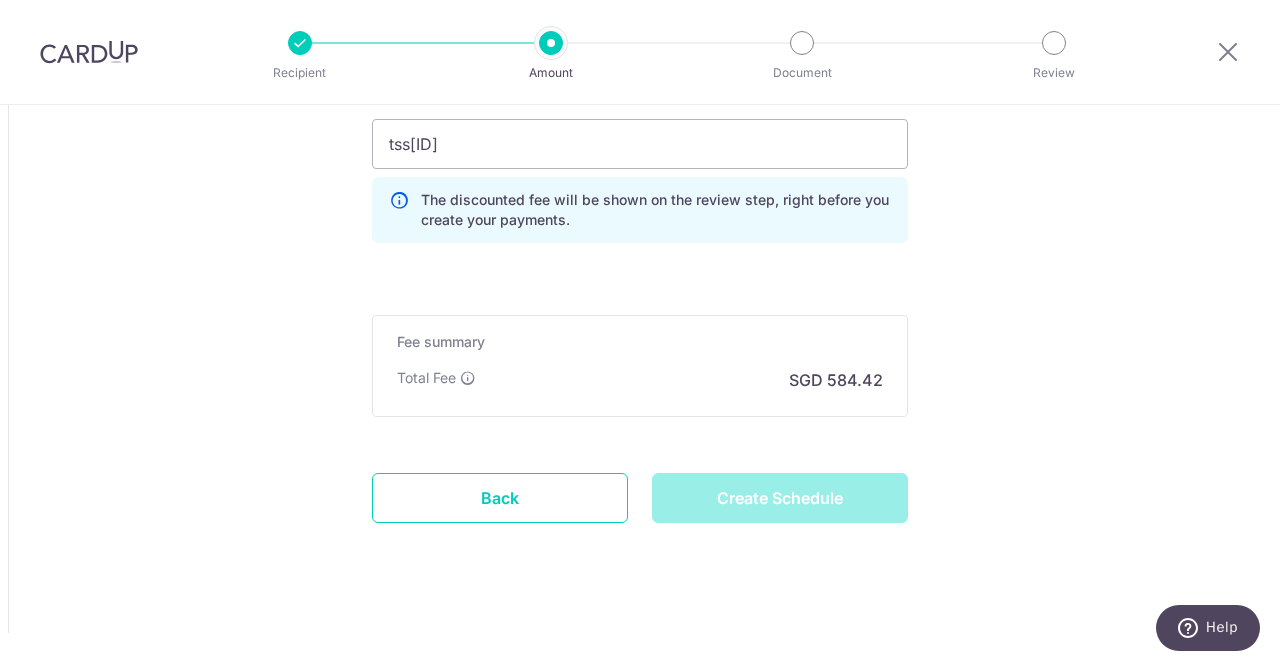 type on "Create Schedule" 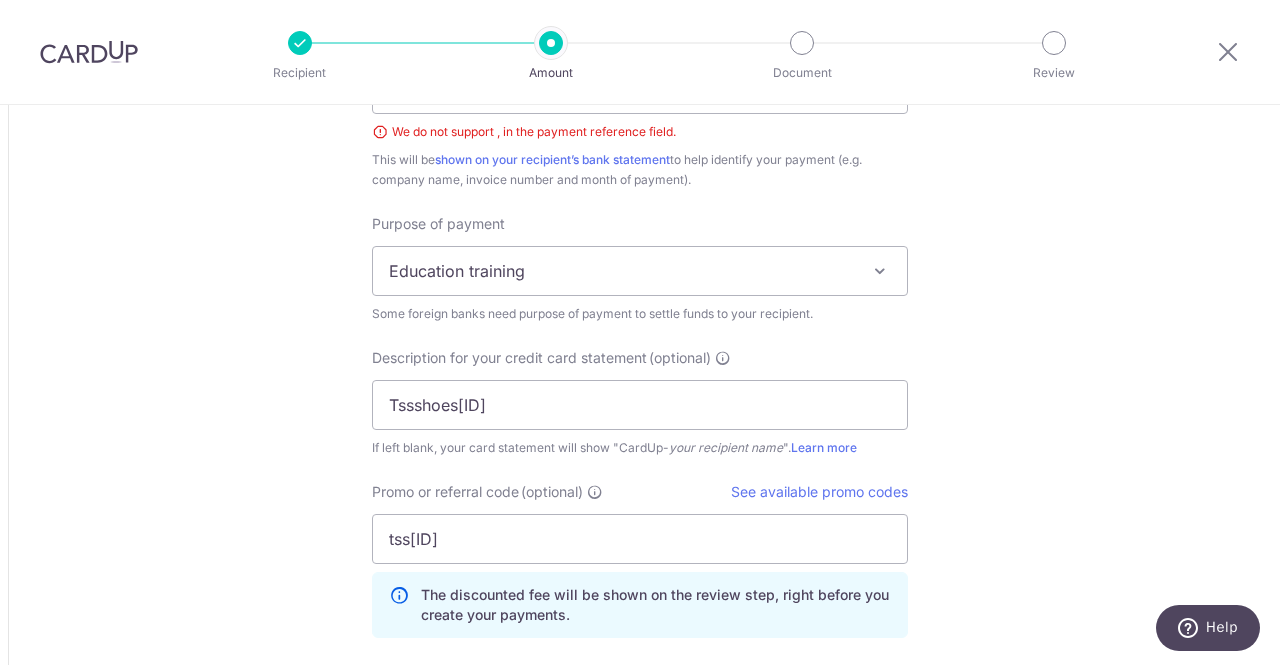 scroll, scrollTop: 1593, scrollLeft: 0, axis: vertical 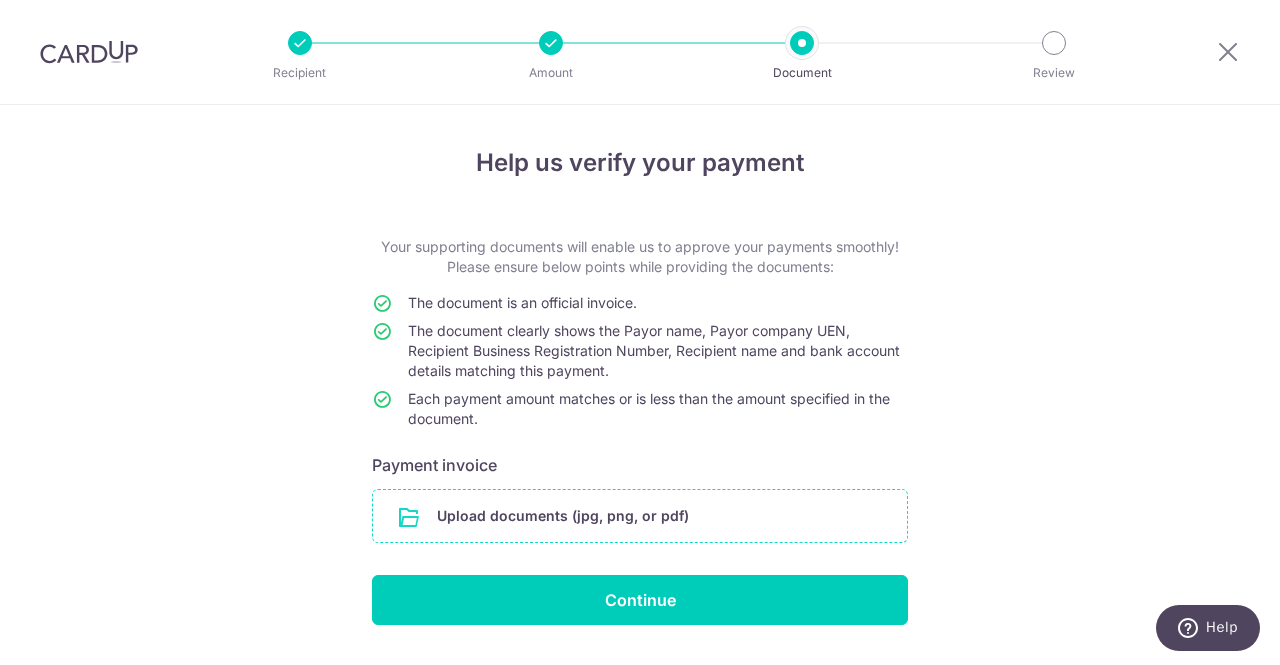 click at bounding box center (640, 516) 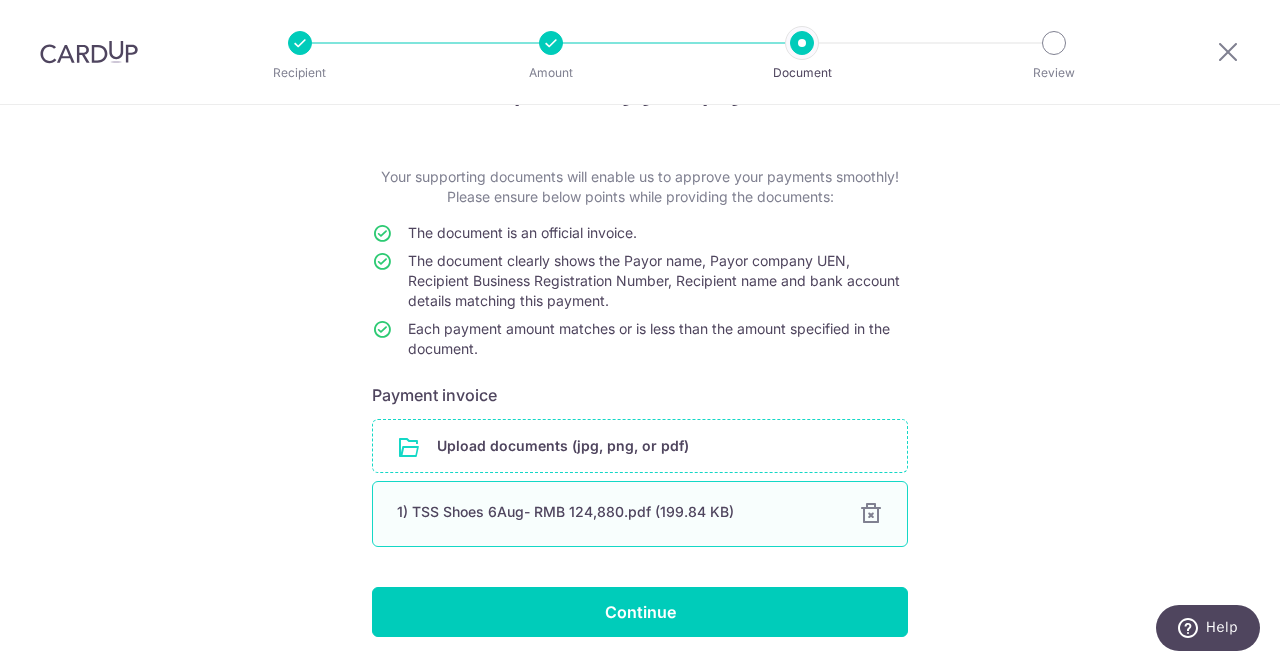 scroll, scrollTop: 134, scrollLeft: 0, axis: vertical 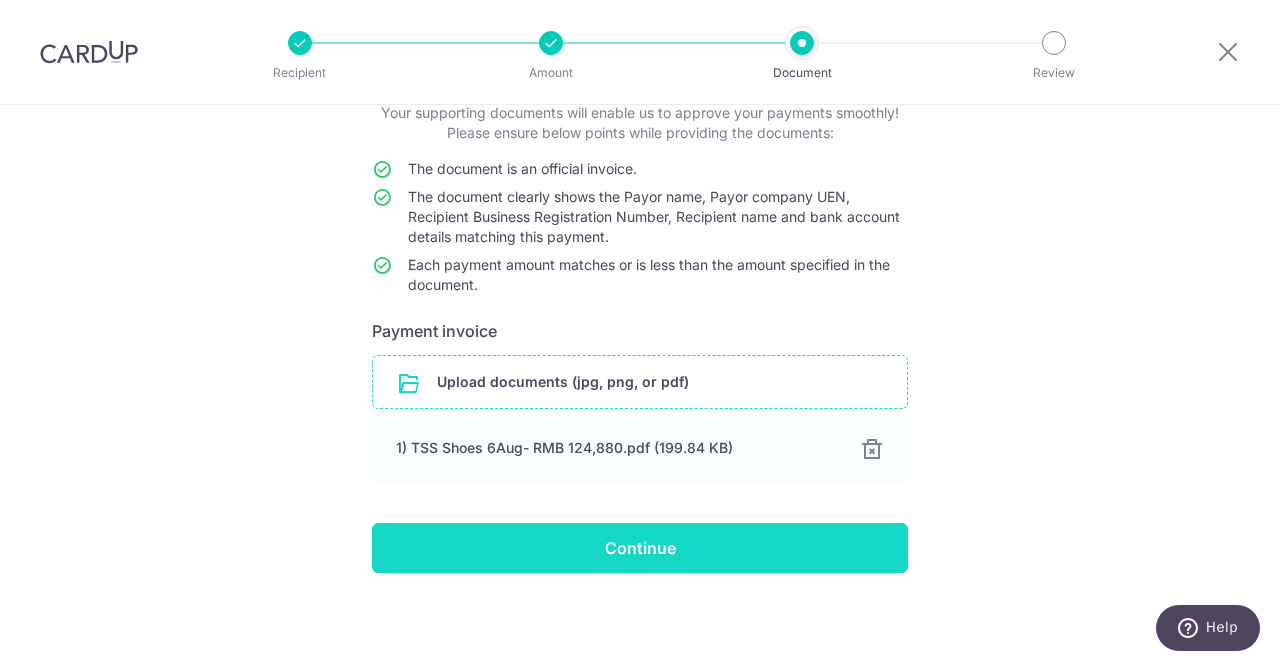 click on "Continue" at bounding box center [640, 548] 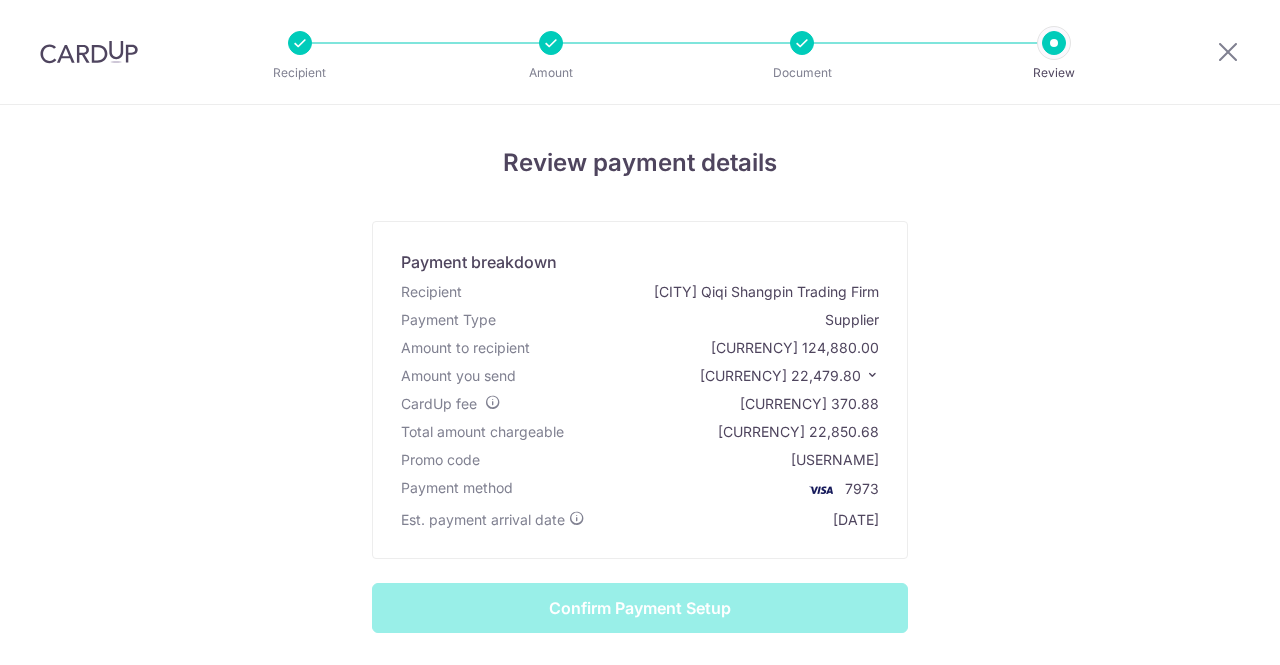 scroll, scrollTop: 0, scrollLeft: 0, axis: both 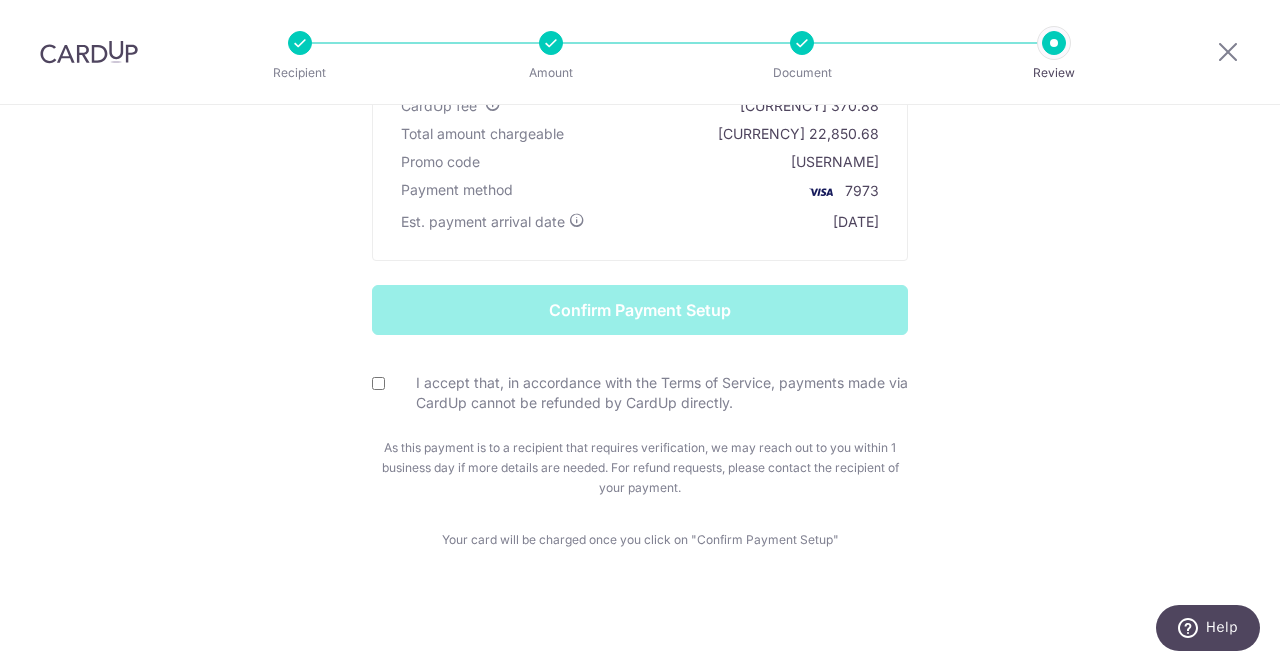 click on "I accept that, in accordance with the Terms of Service, payments made via CardUp cannot be refunded by CardUp directly." at bounding box center [378, 383] 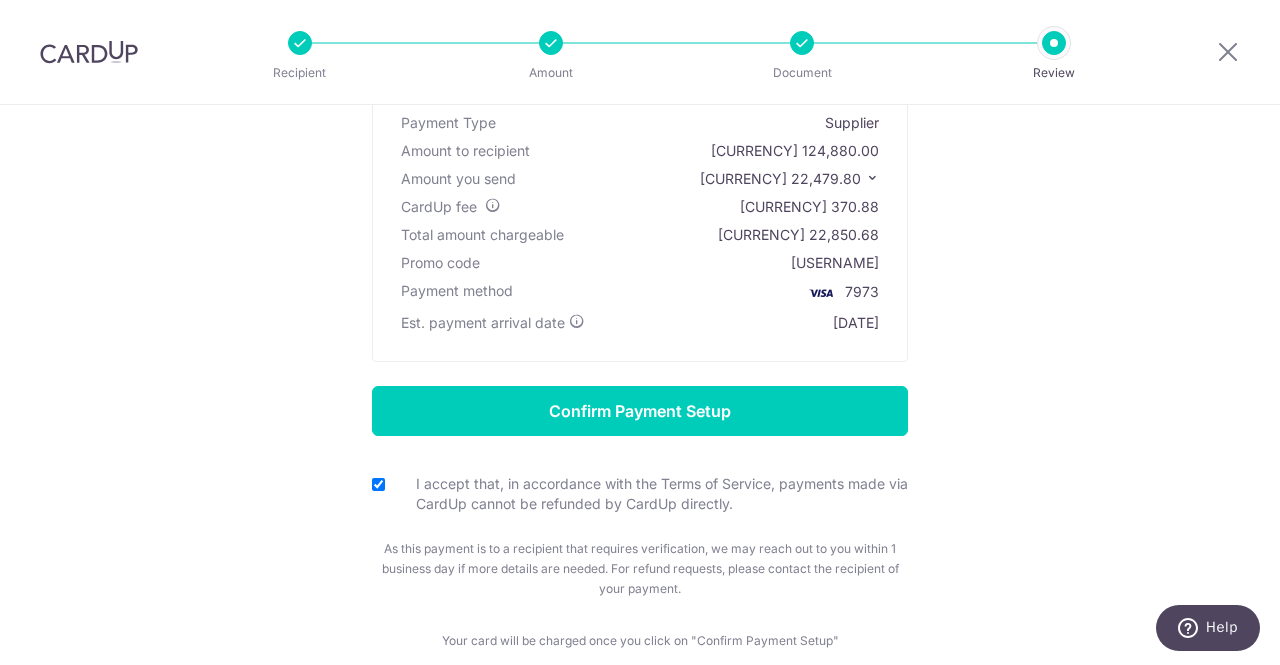 scroll, scrollTop: 98, scrollLeft: 0, axis: vertical 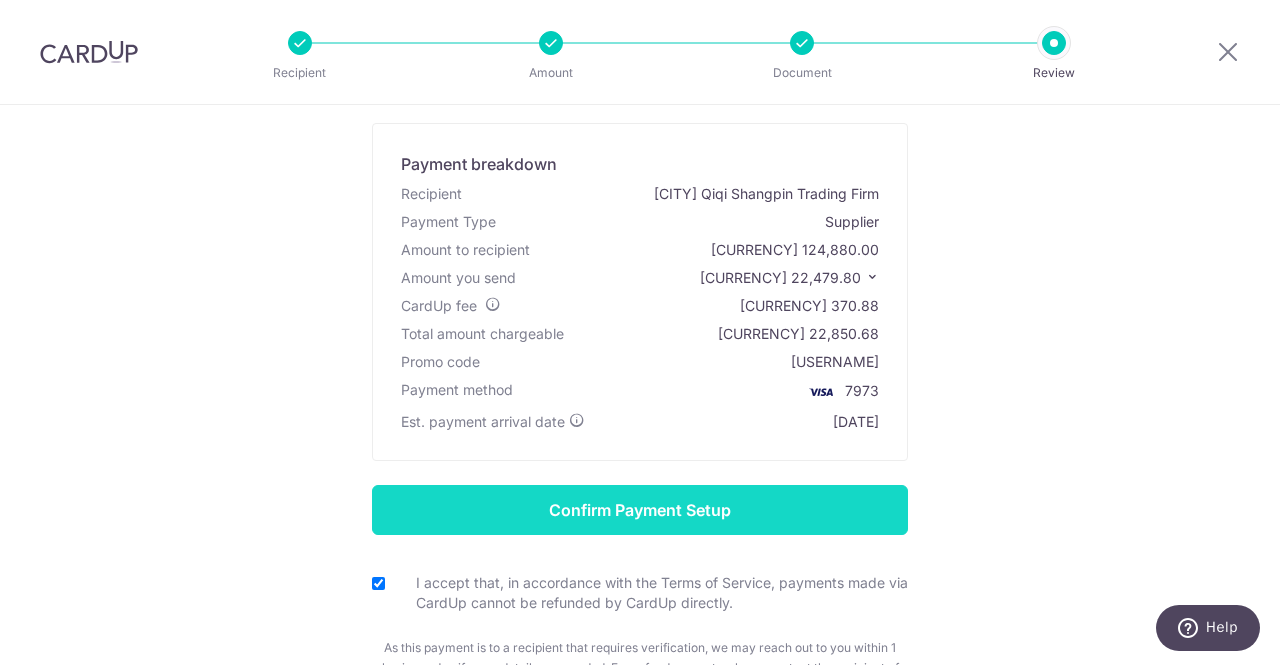 click on "Confirm Payment Setup" at bounding box center [640, 510] 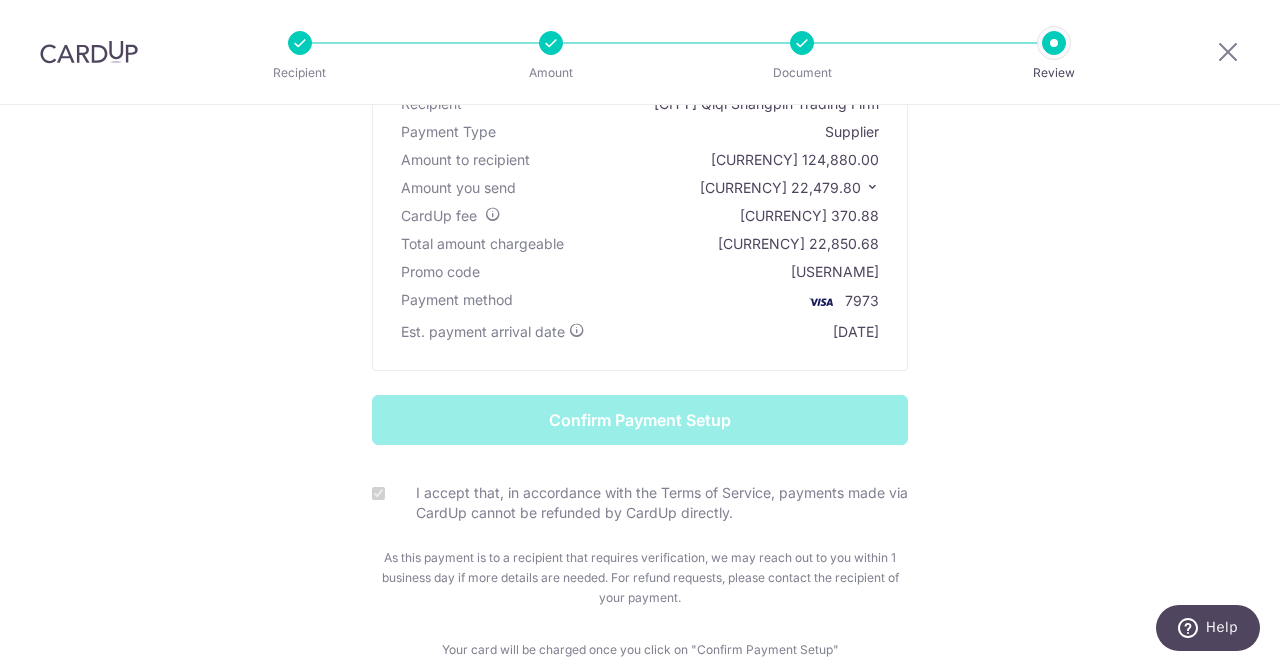 scroll, scrollTop: 298, scrollLeft: 0, axis: vertical 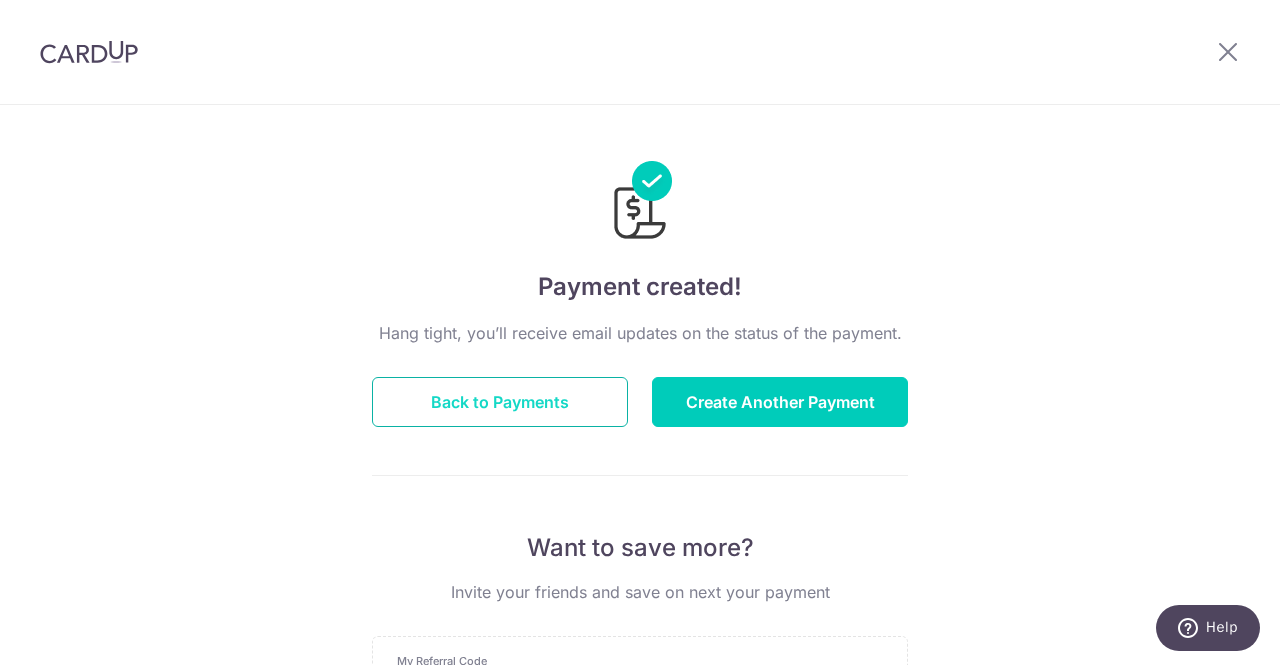 click on "Back to Payments" at bounding box center [500, 402] 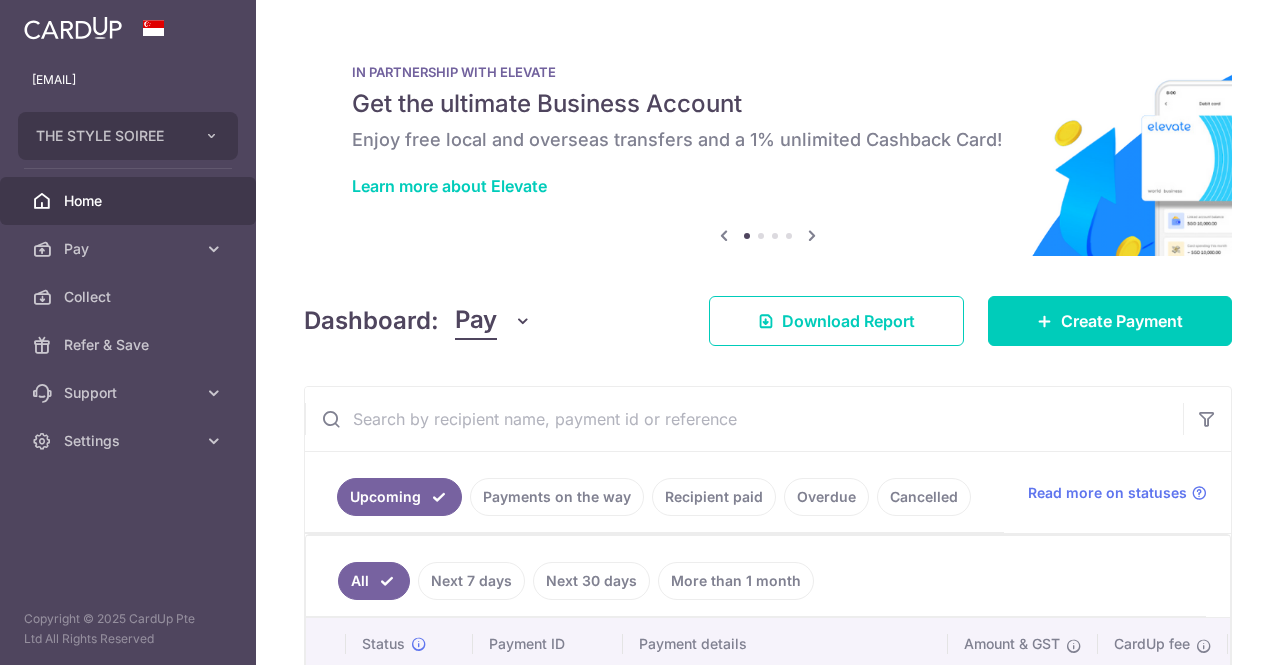 scroll, scrollTop: 0, scrollLeft: 0, axis: both 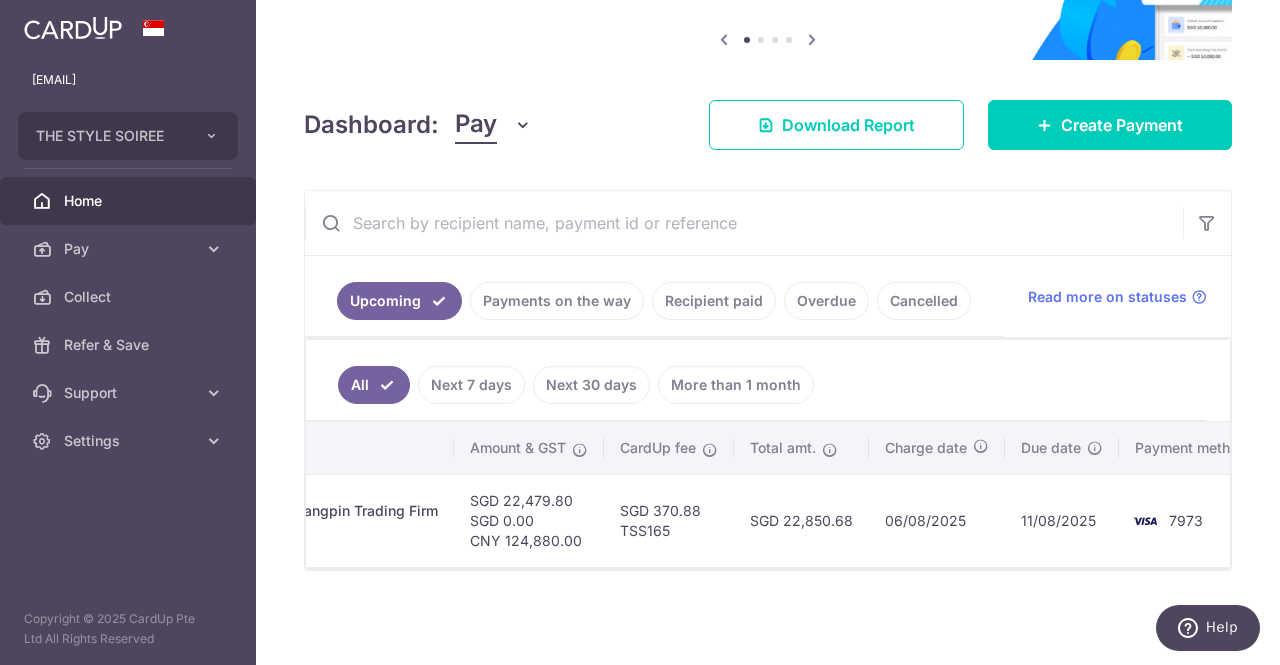 drag, startPoint x: 887, startPoint y: 515, endPoint x: 824, endPoint y: 506, distance: 63.63961 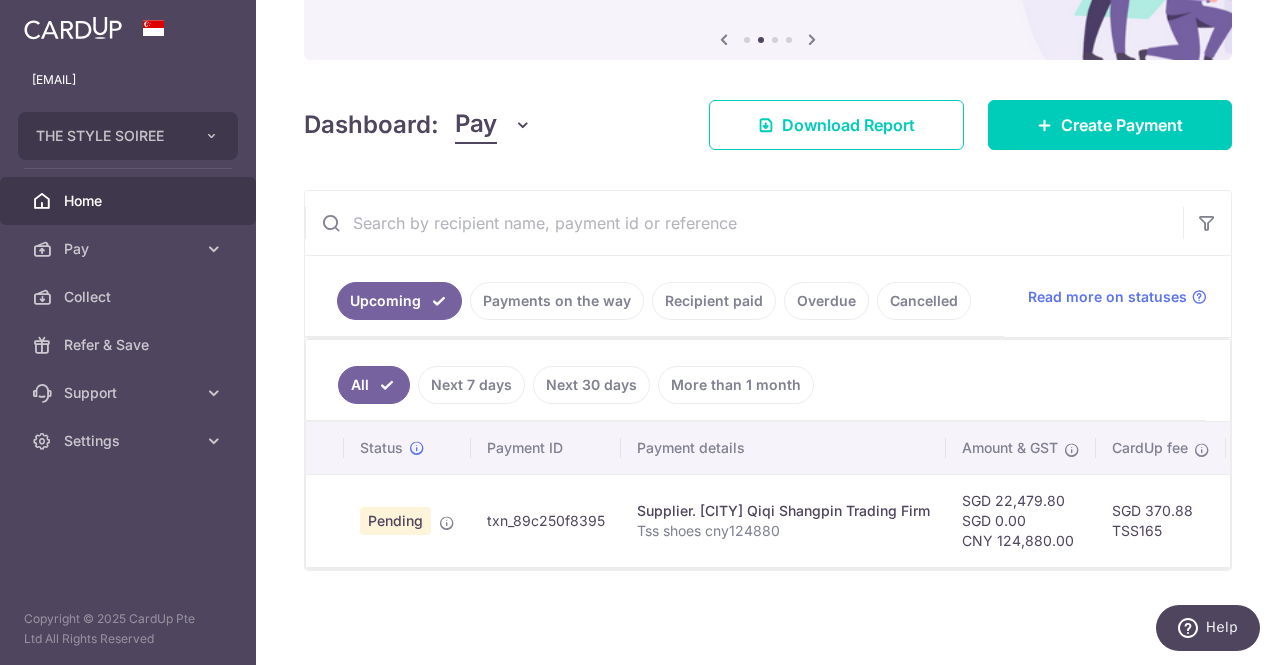 scroll, scrollTop: 0, scrollLeft: 0, axis: both 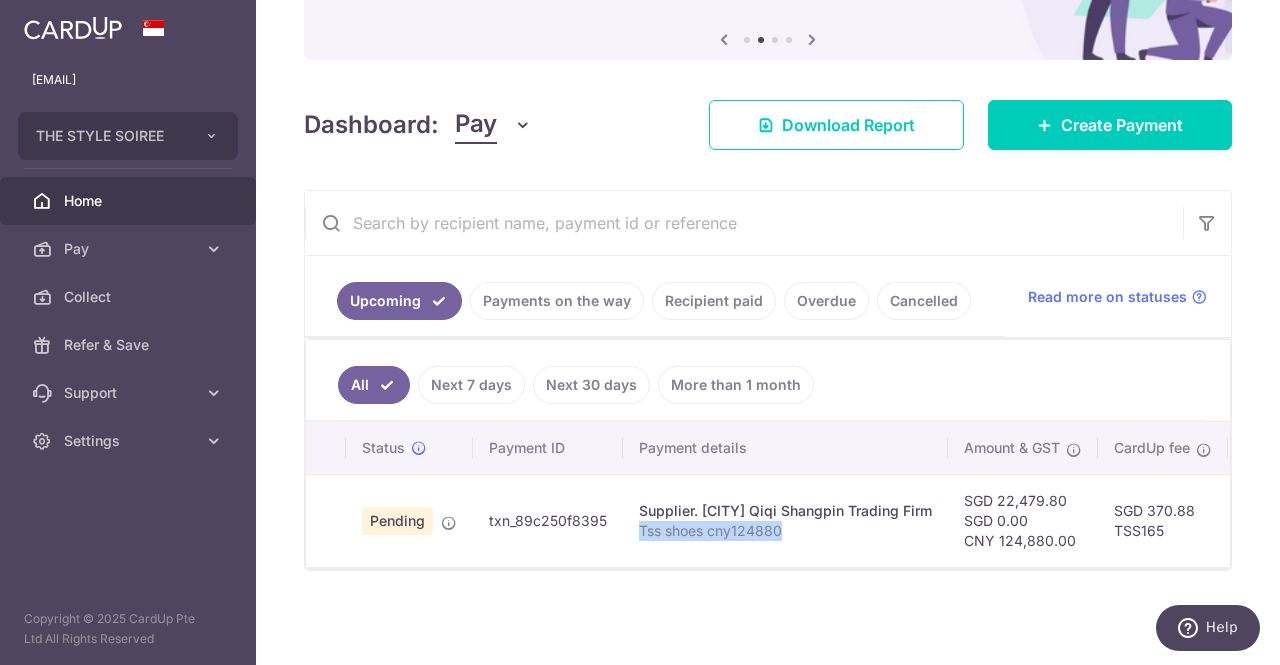 drag, startPoint x: 782, startPoint y: 523, endPoint x: 631, endPoint y: 528, distance: 151.08276 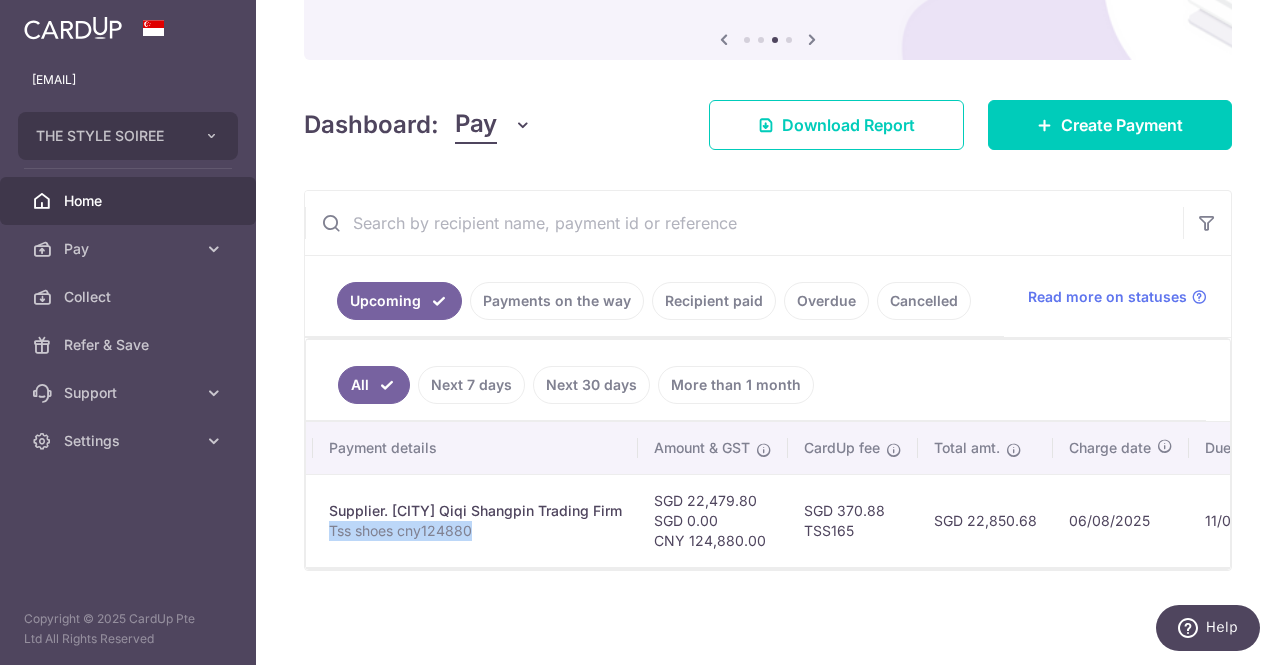 scroll, scrollTop: 0, scrollLeft: 364, axis: horizontal 